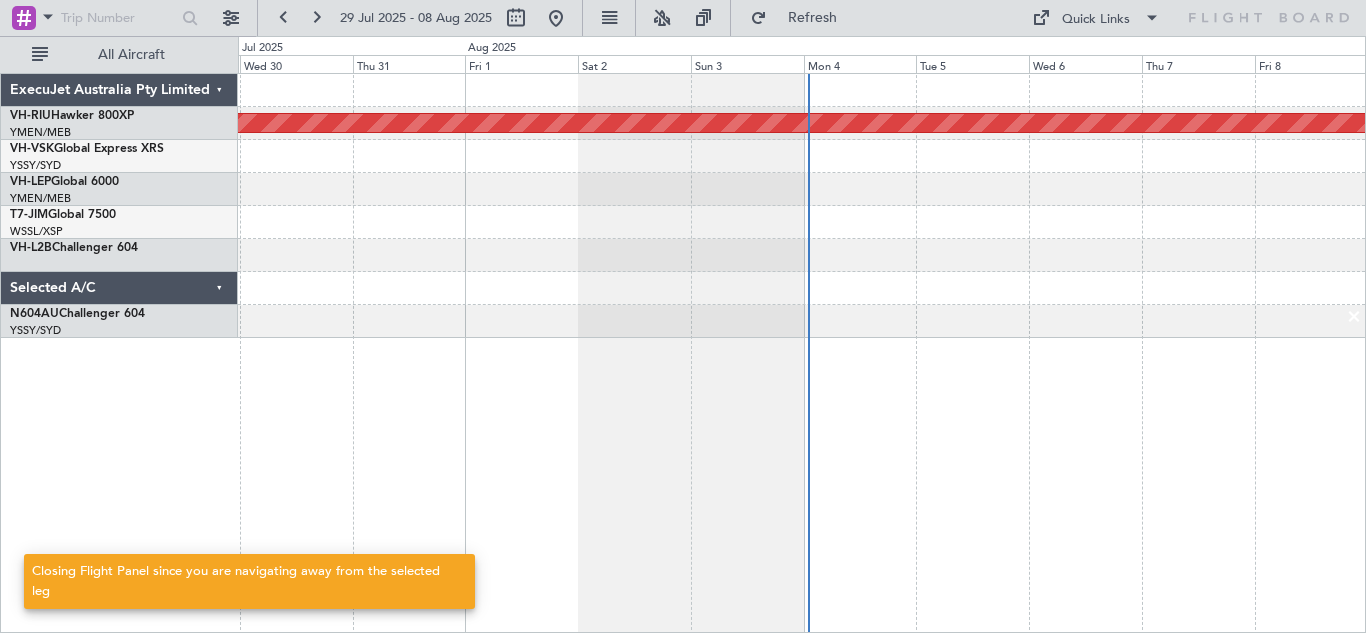 scroll, scrollTop: 0, scrollLeft: 0, axis: both 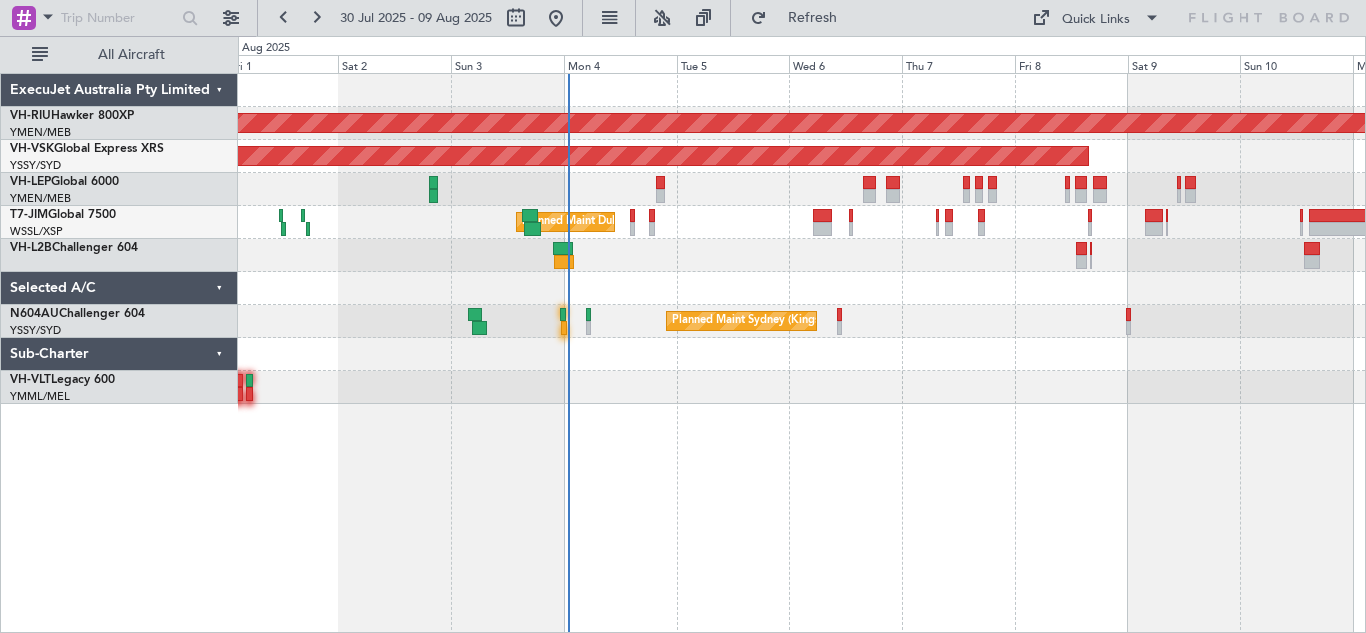 click on "Planned Maint [CITY] (Essendon)
Planned Maint [CITY] (Essendon)
Planned Maint [CITY] (Al Maktoum Intl)
Planned Maint [CITY] (Kingsford Smith Intl)" 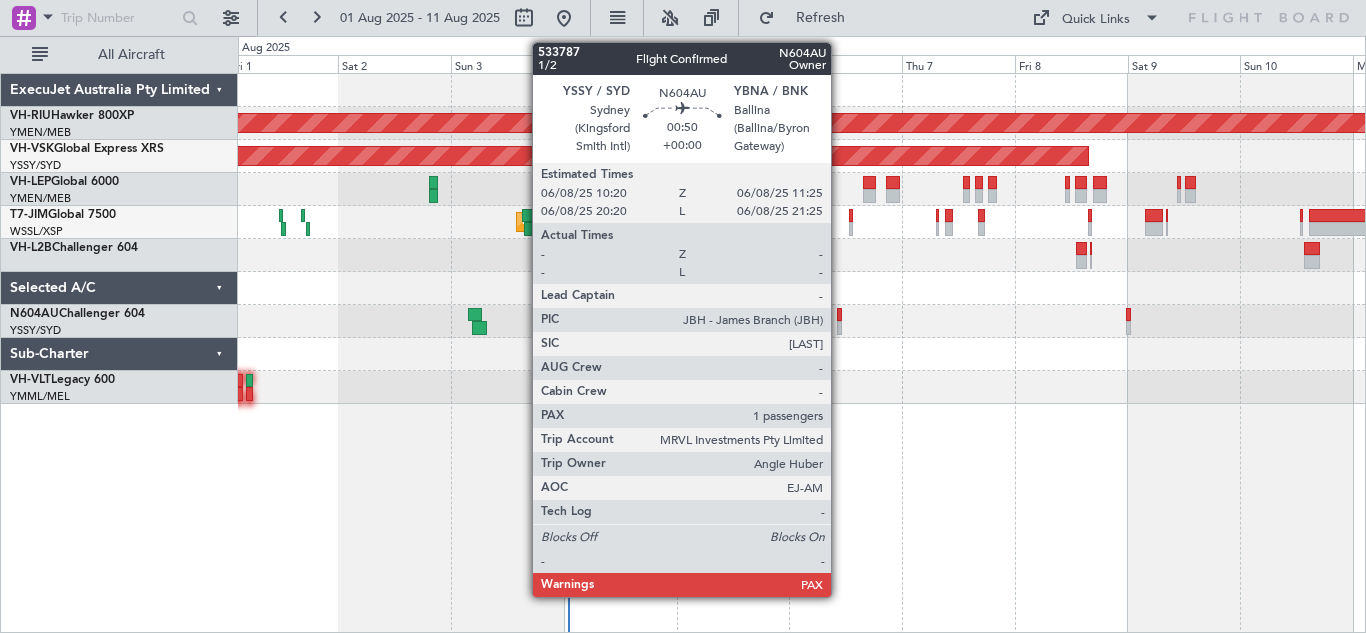 click 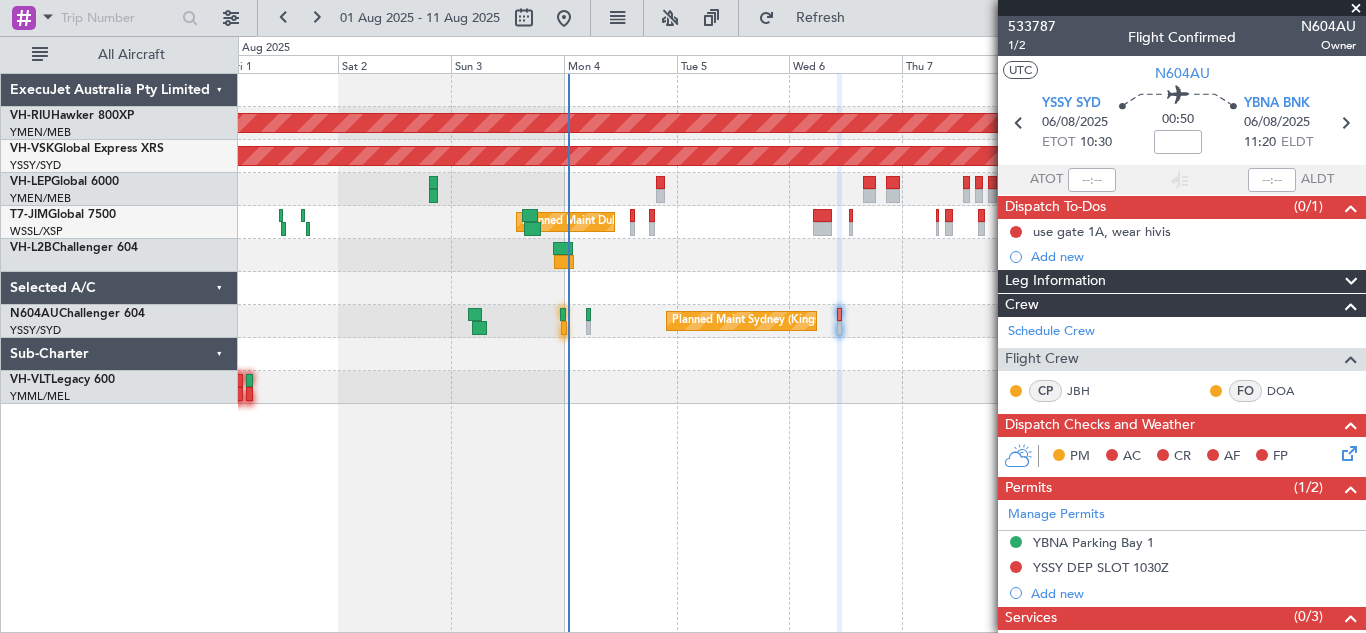 click at bounding box center [1356, 9] 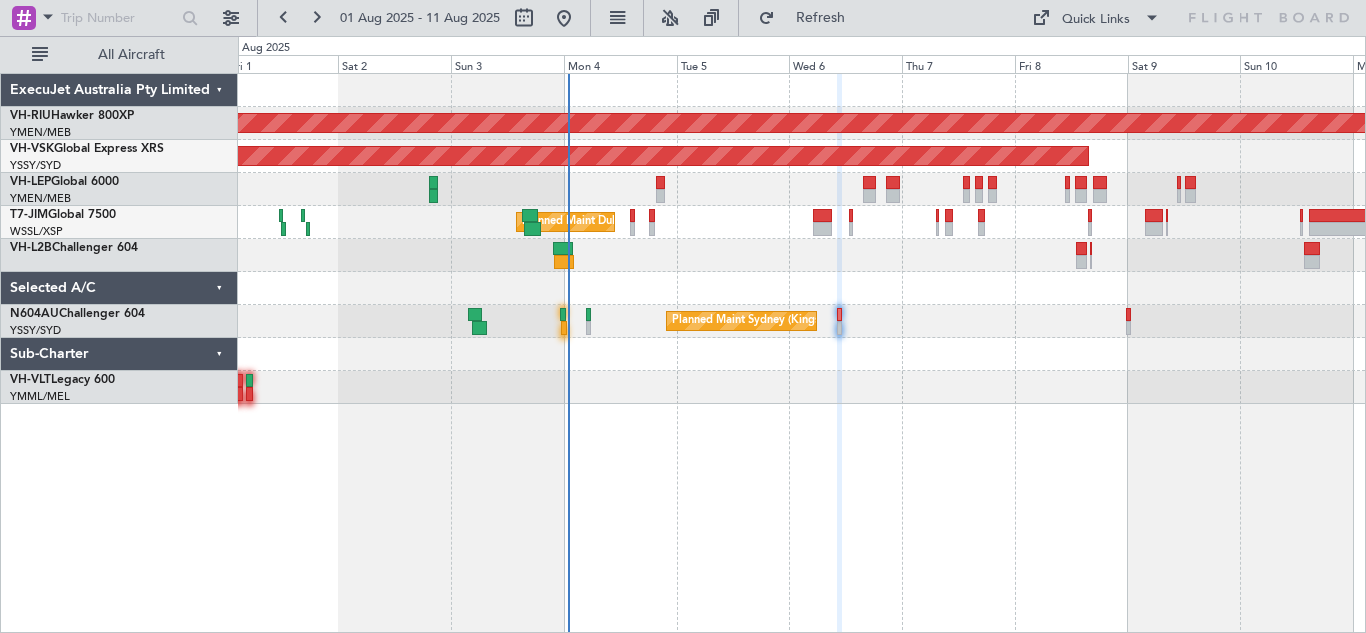 type on "0" 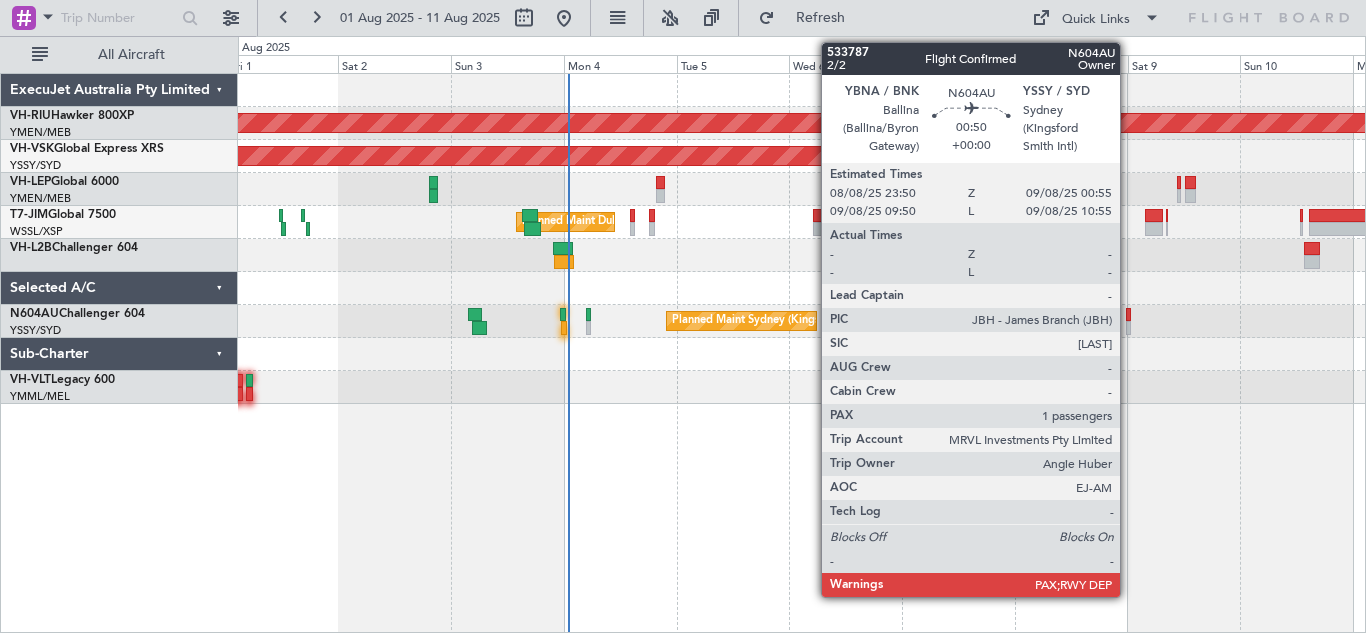click 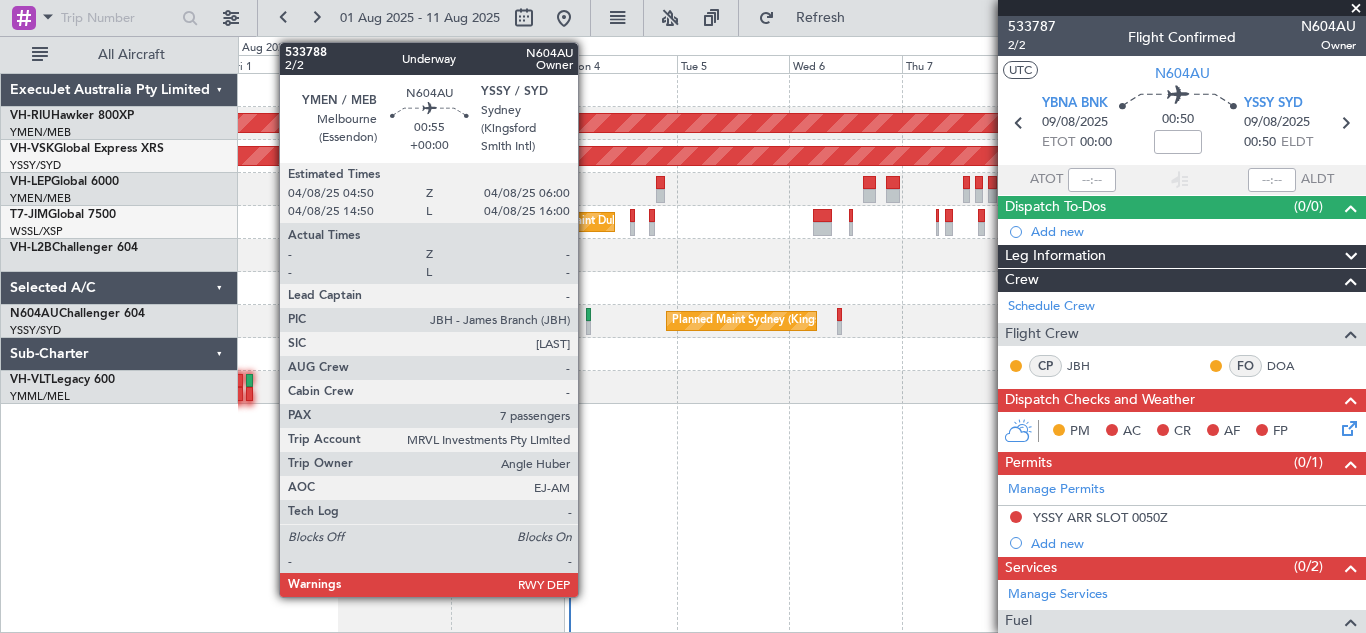 click 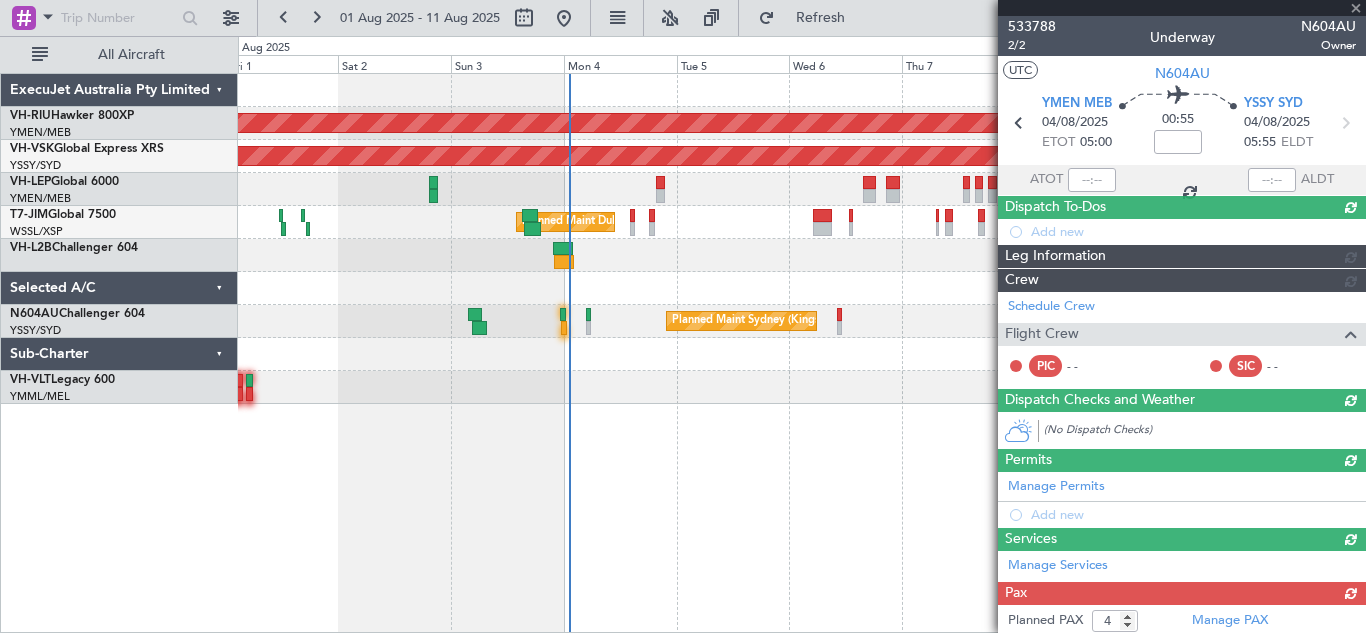 type on "7" 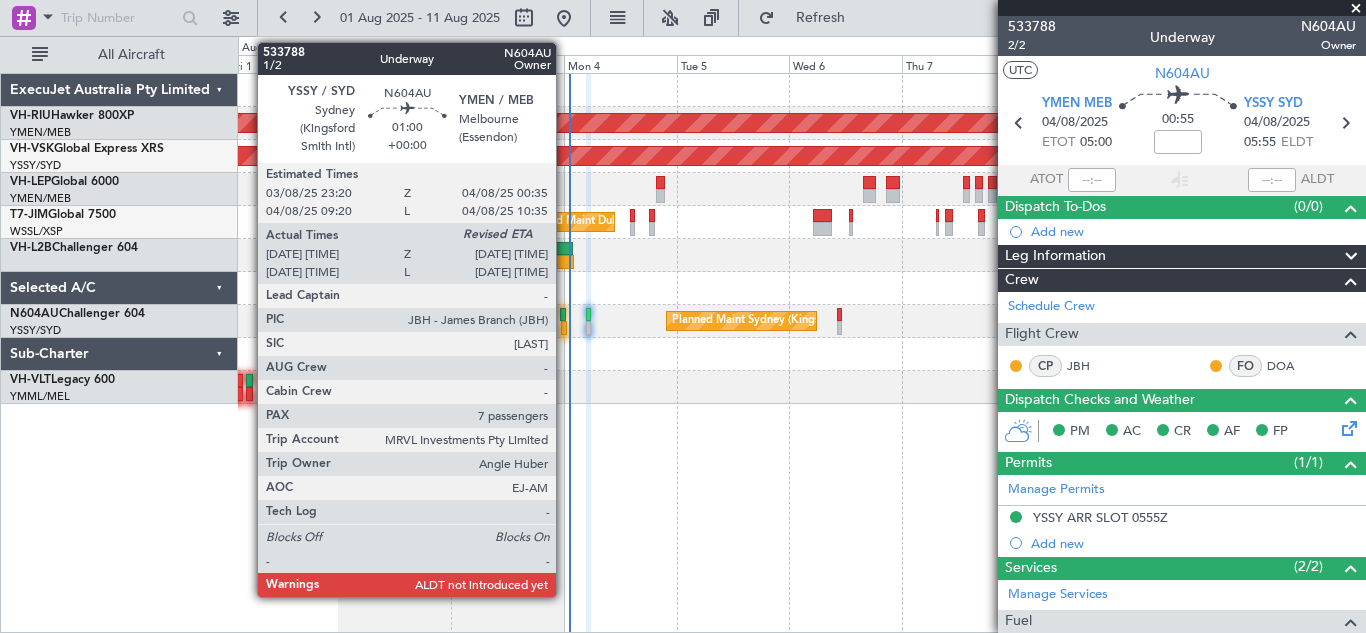 click 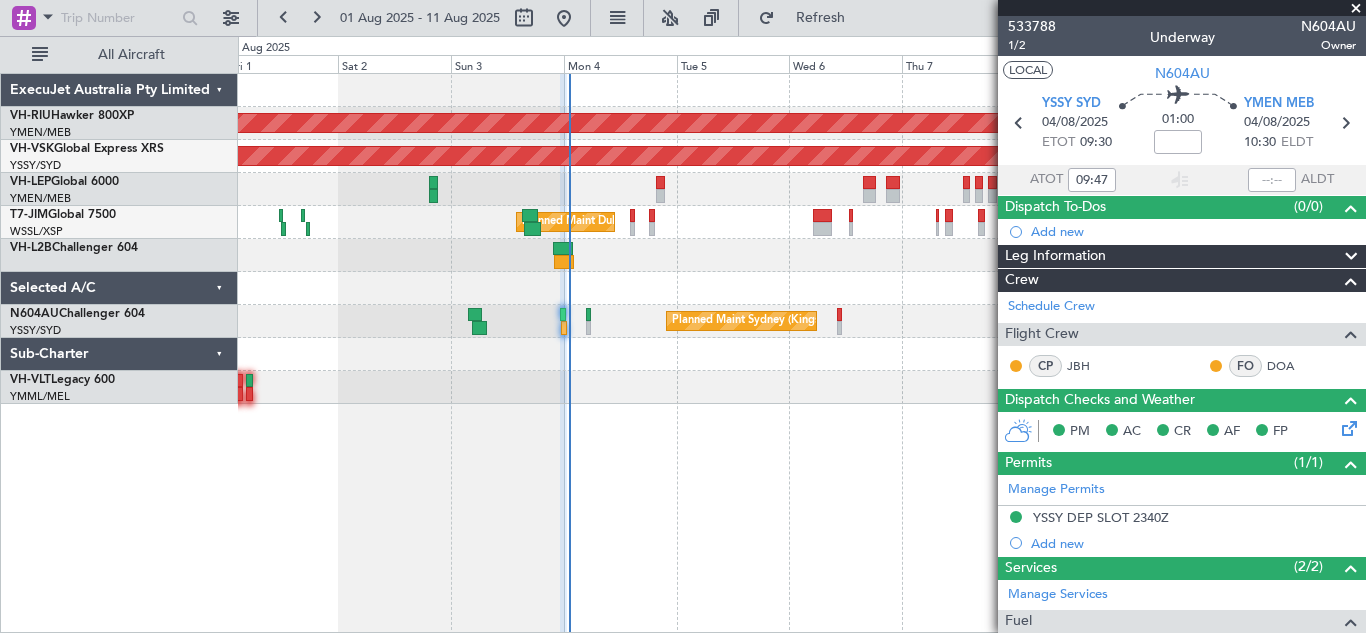 type on "23:47" 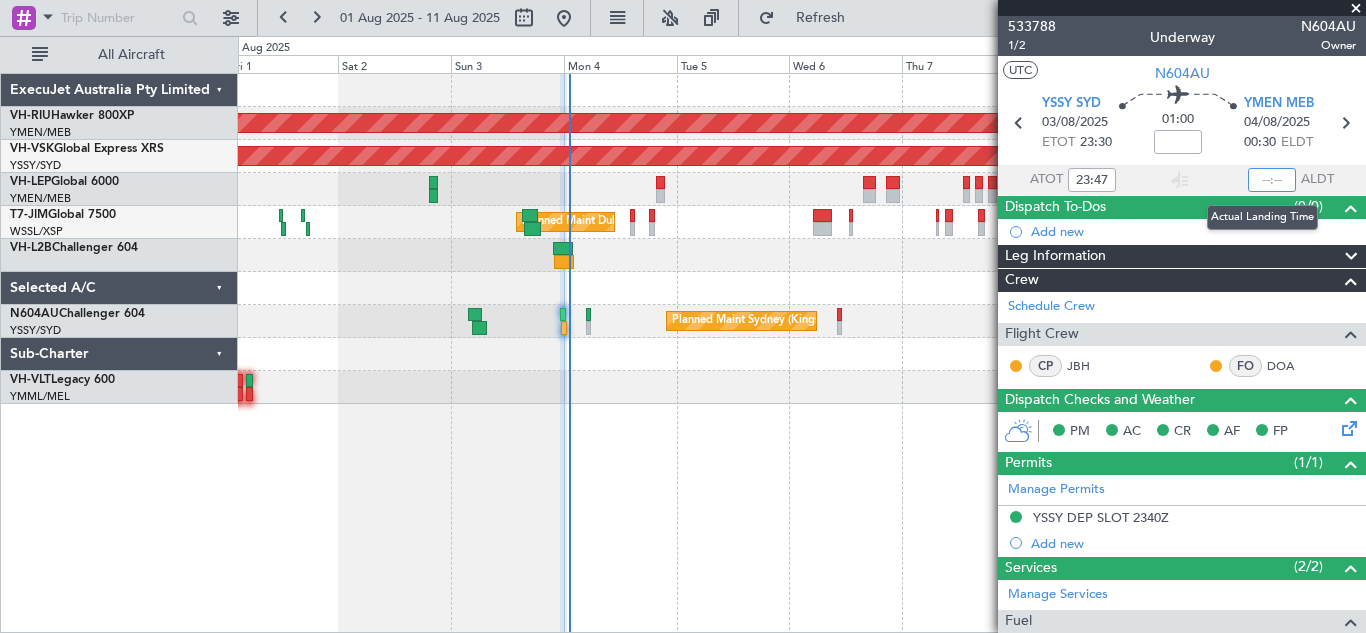 click at bounding box center (1272, 180) 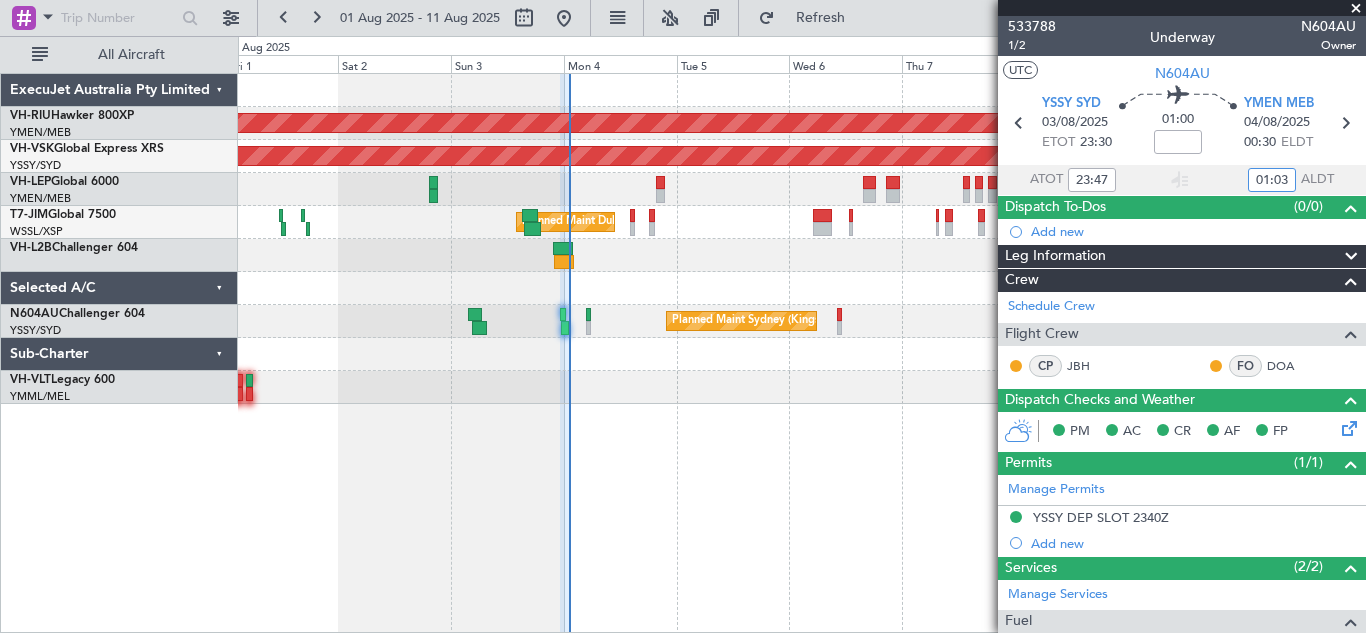 type on "01:03" 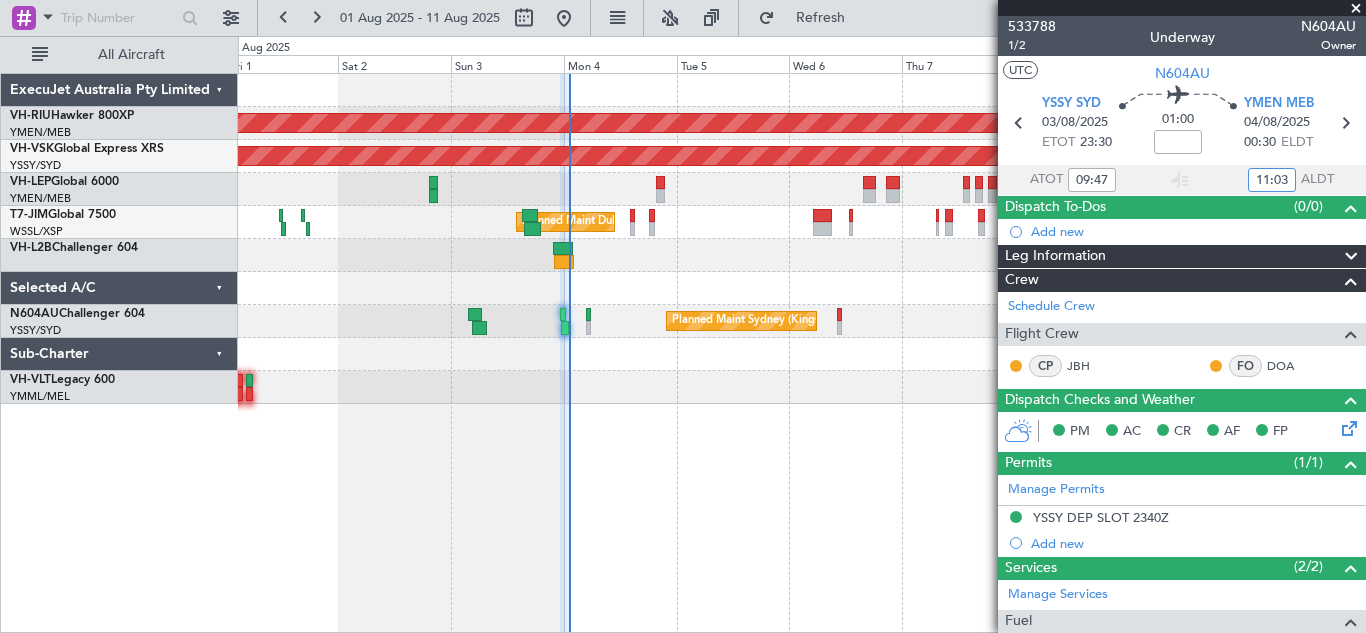 type on "23:47" 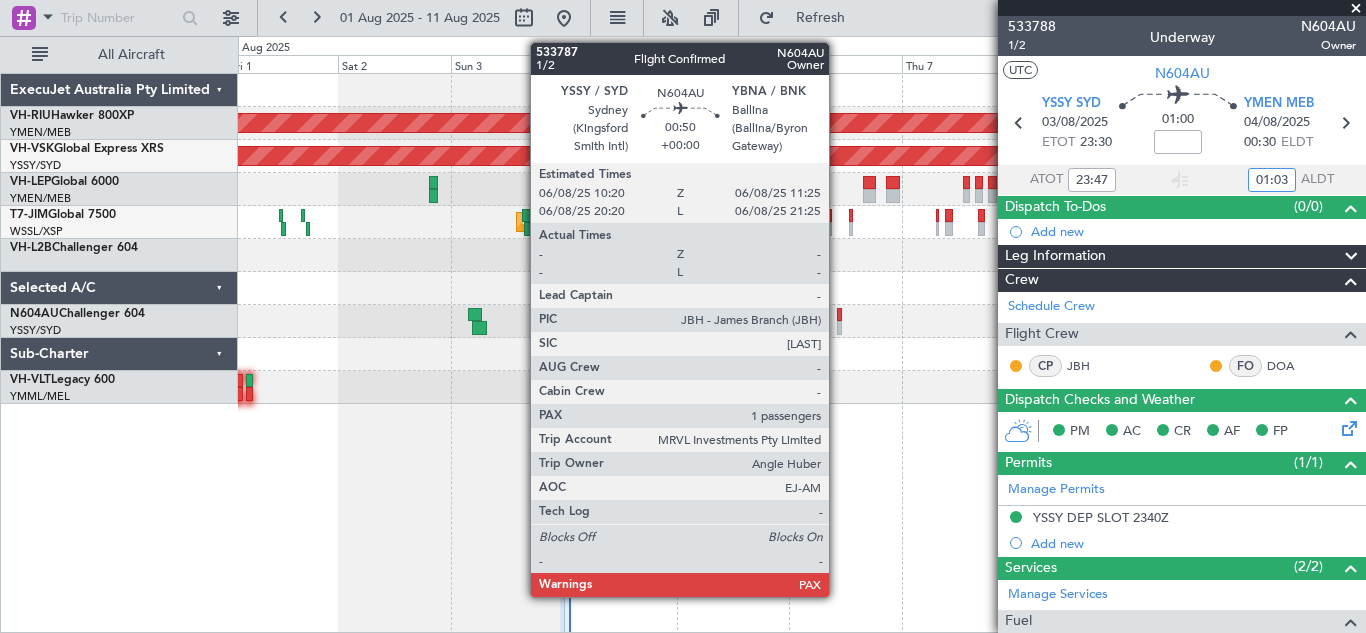 click 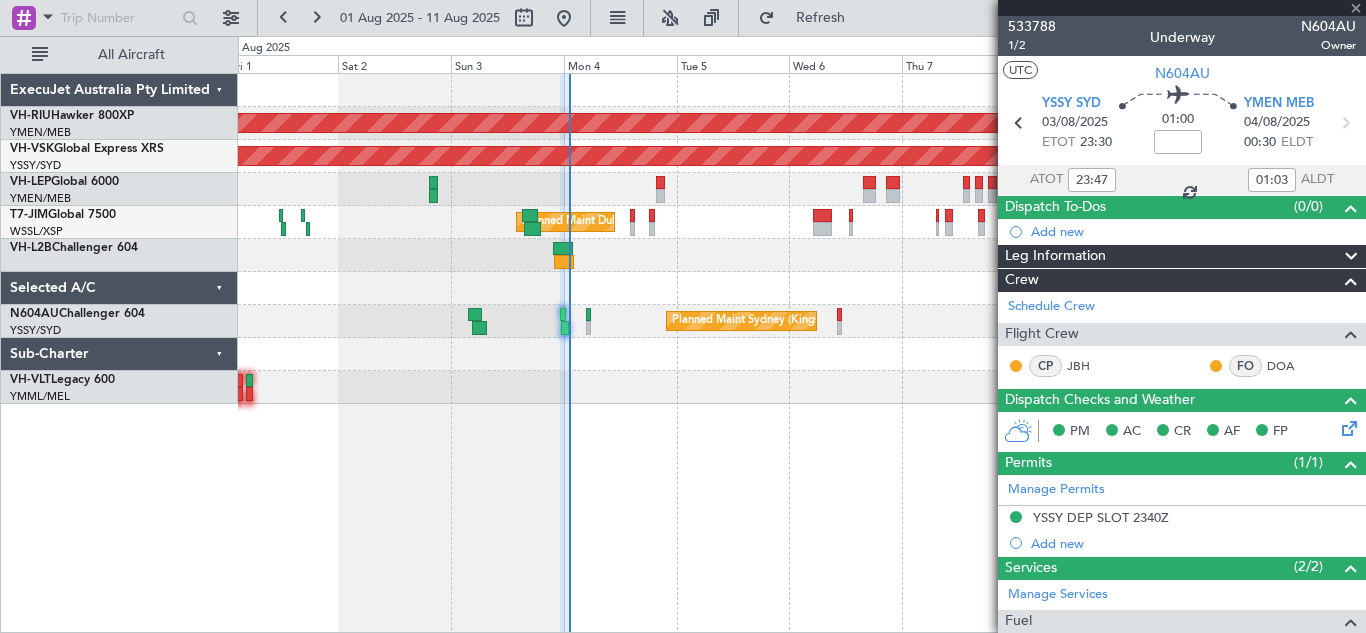 type 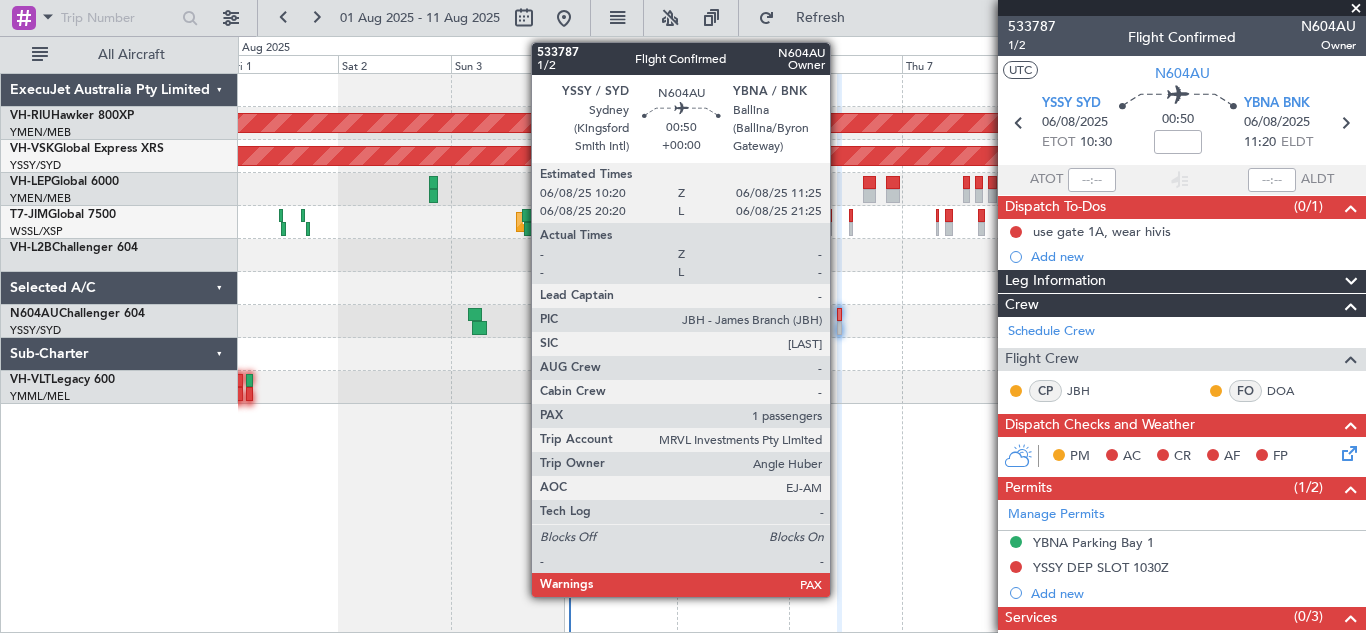 click 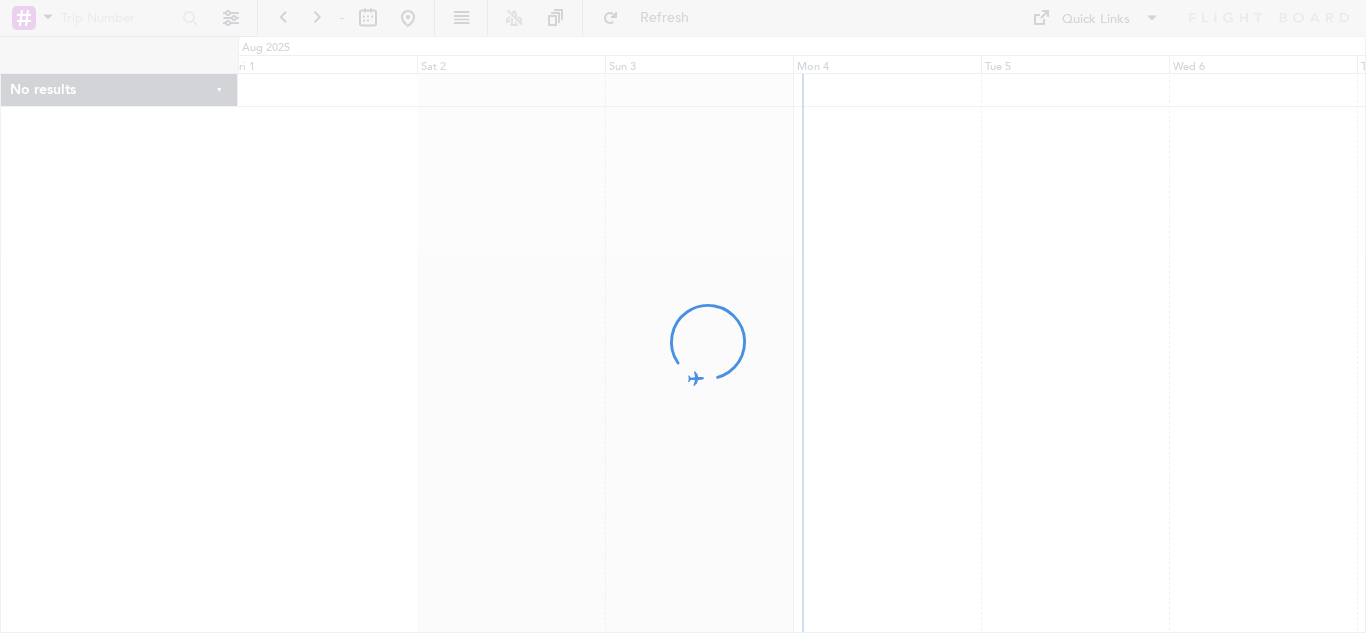 scroll, scrollTop: 0, scrollLeft: 0, axis: both 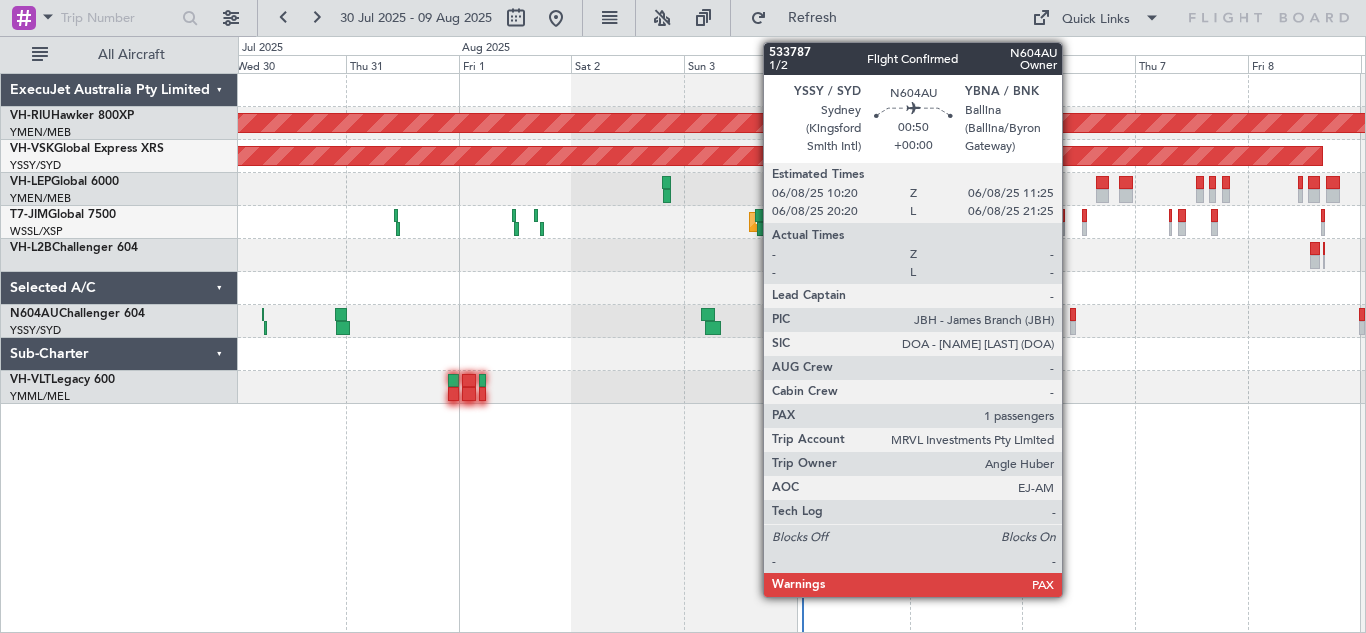 click 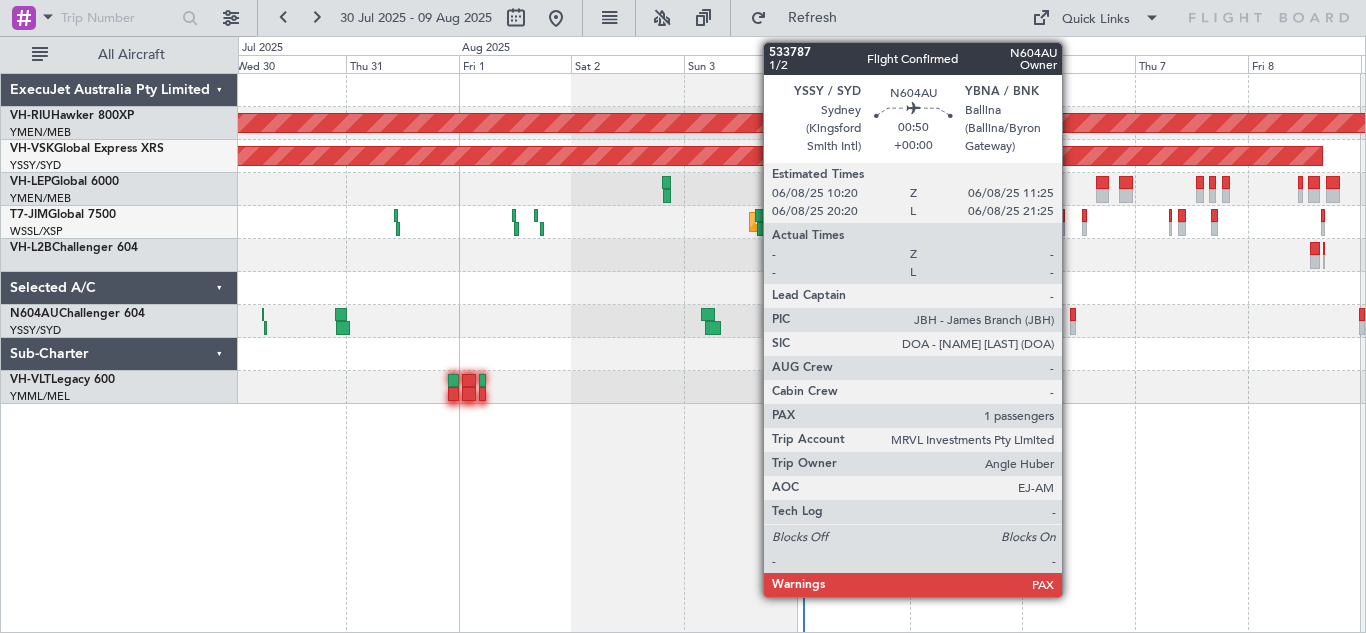 click 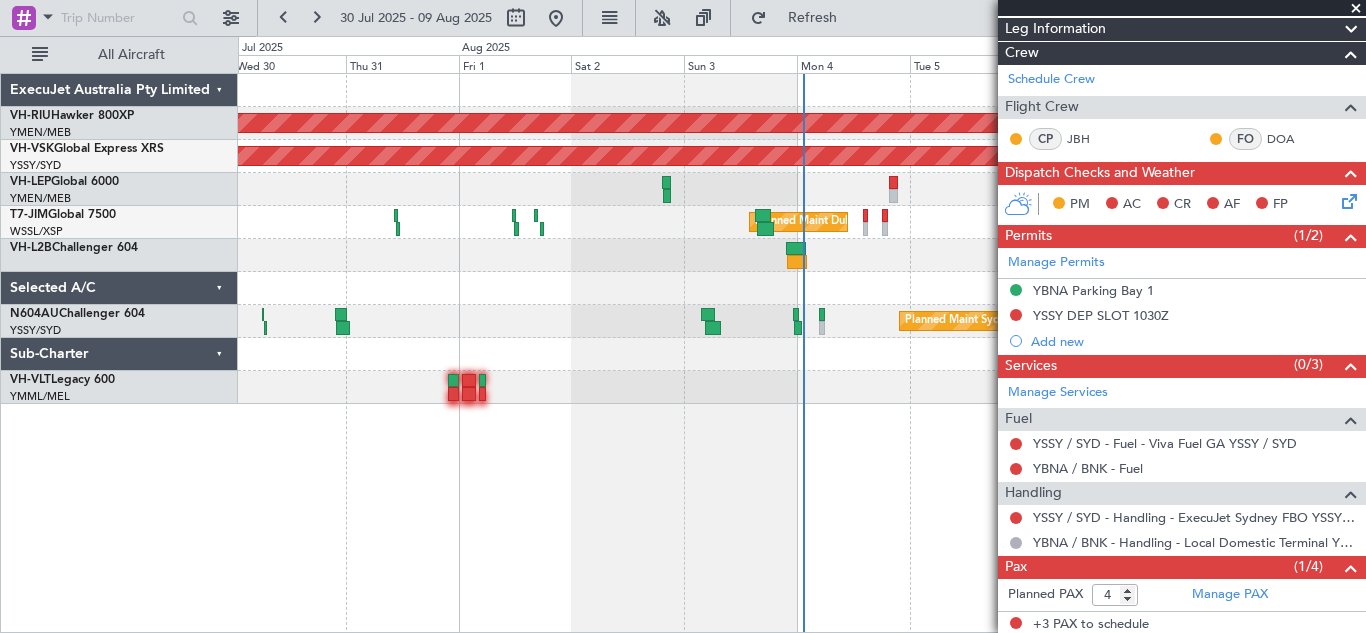 scroll, scrollTop: 301, scrollLeft: 0, axis: vertical 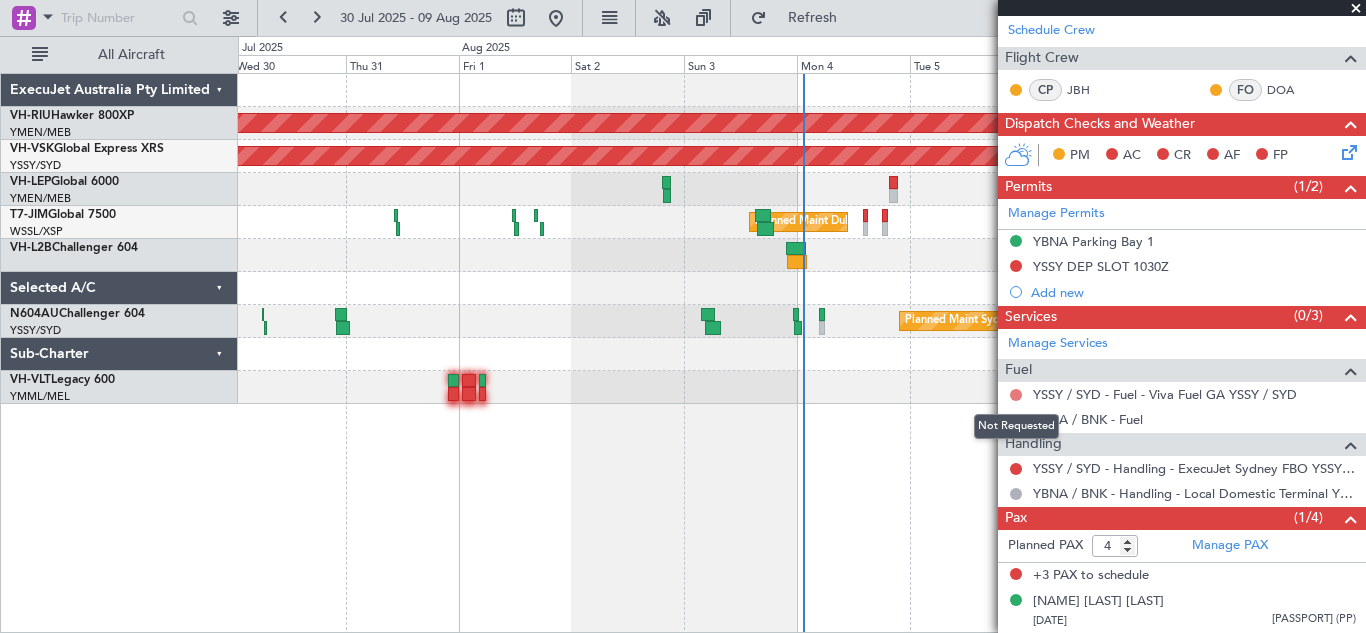 click at bounding box center [1016, 395] 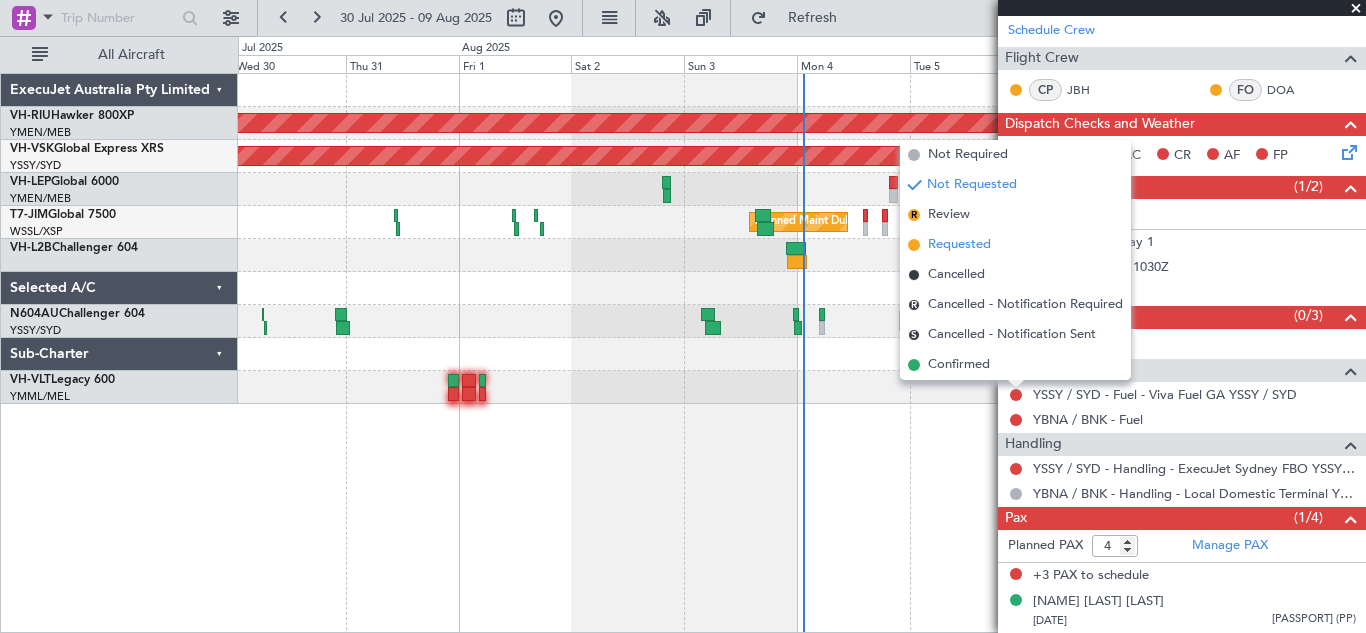 click on "Requested" at bounding box center (959, 245) 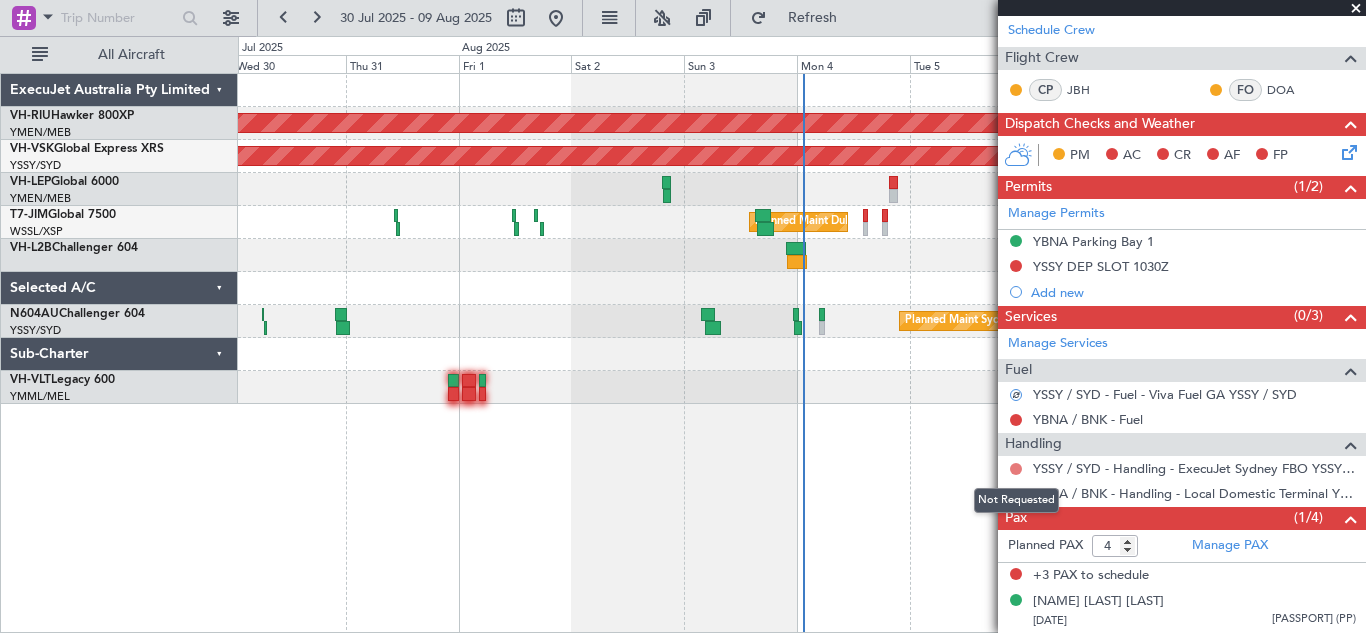 click at bounding box center [1016, 469] 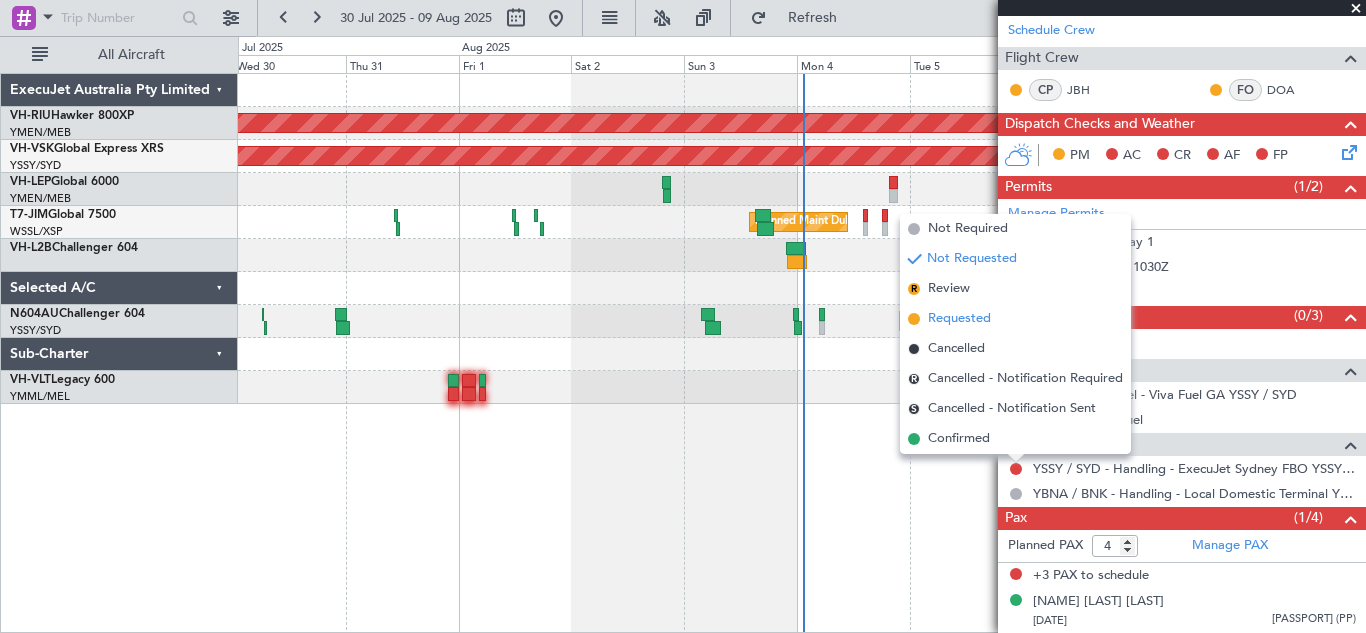 click on "Requested" at bounding box center (959, 319) 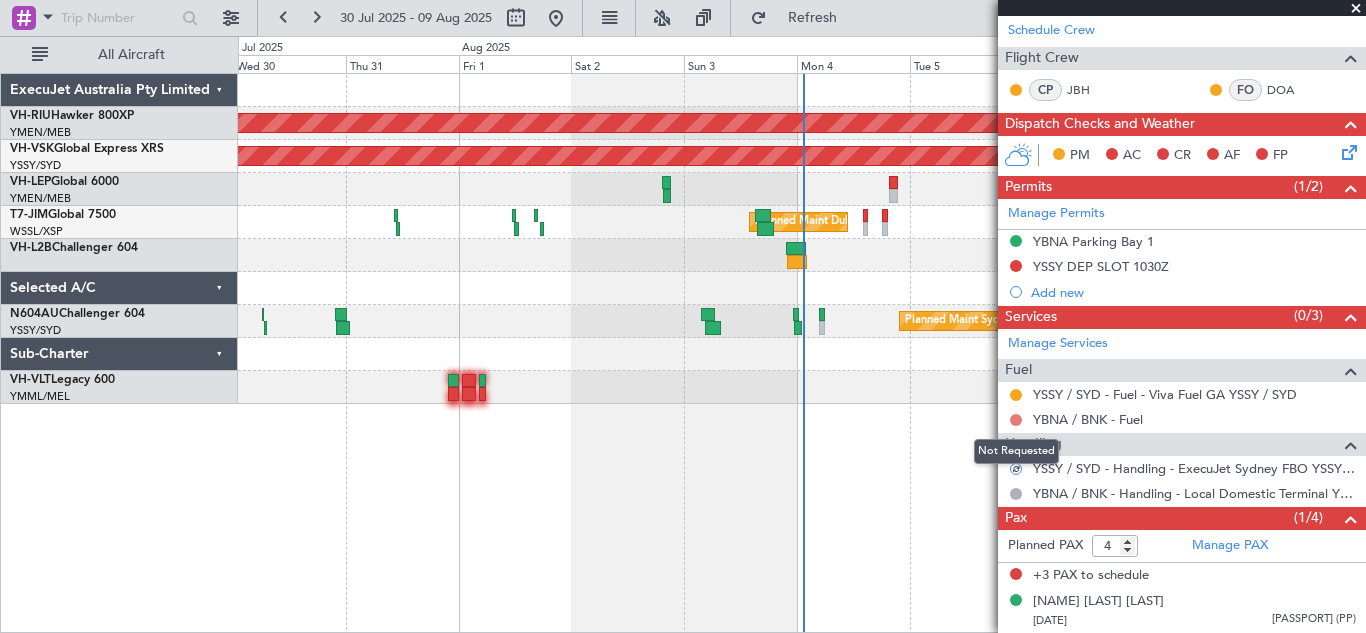 click at bounding box center [1016, 420] 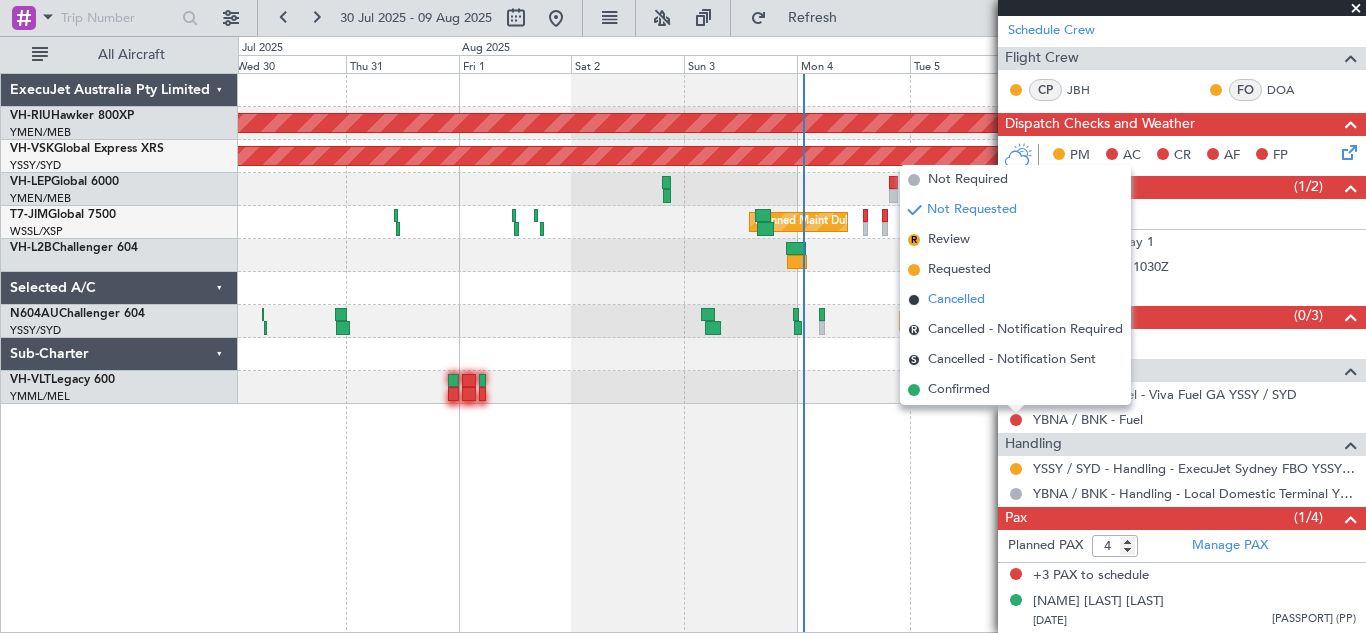 click on "Cancelled" at bounding box center (956, 300) 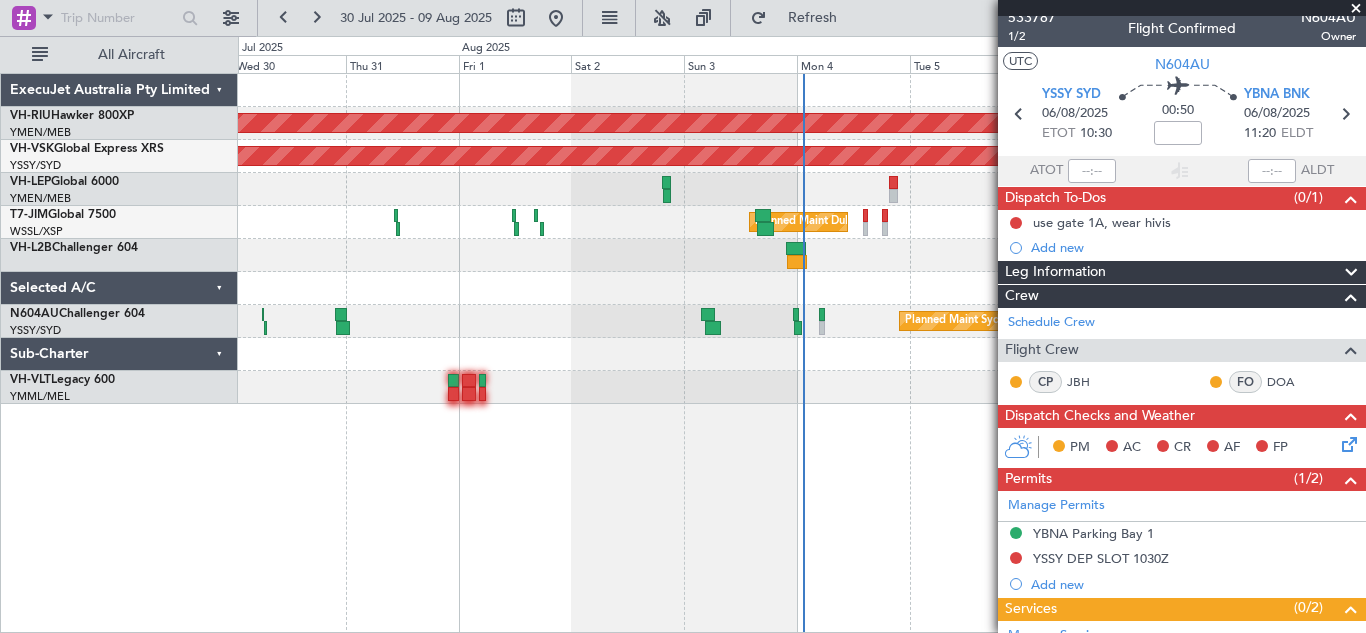 scroll, scrollTop: 6, scrollLeft: 0, axis: vertical 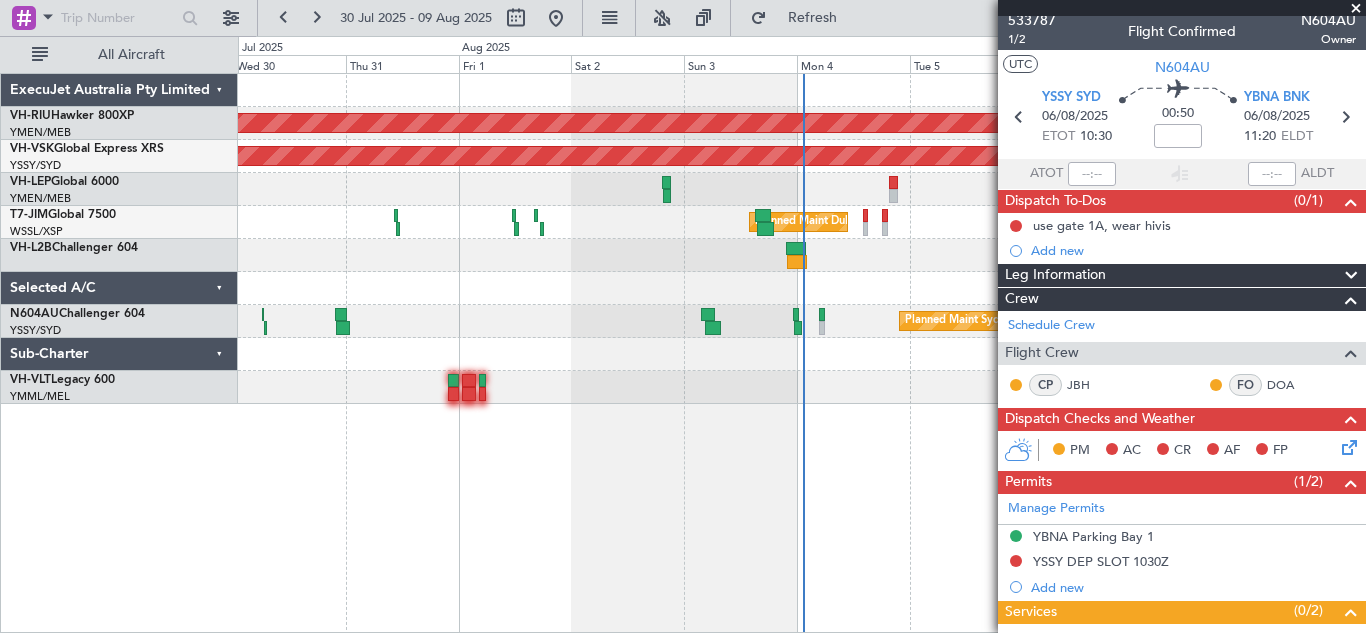 click at bounding box center [1356, 9] 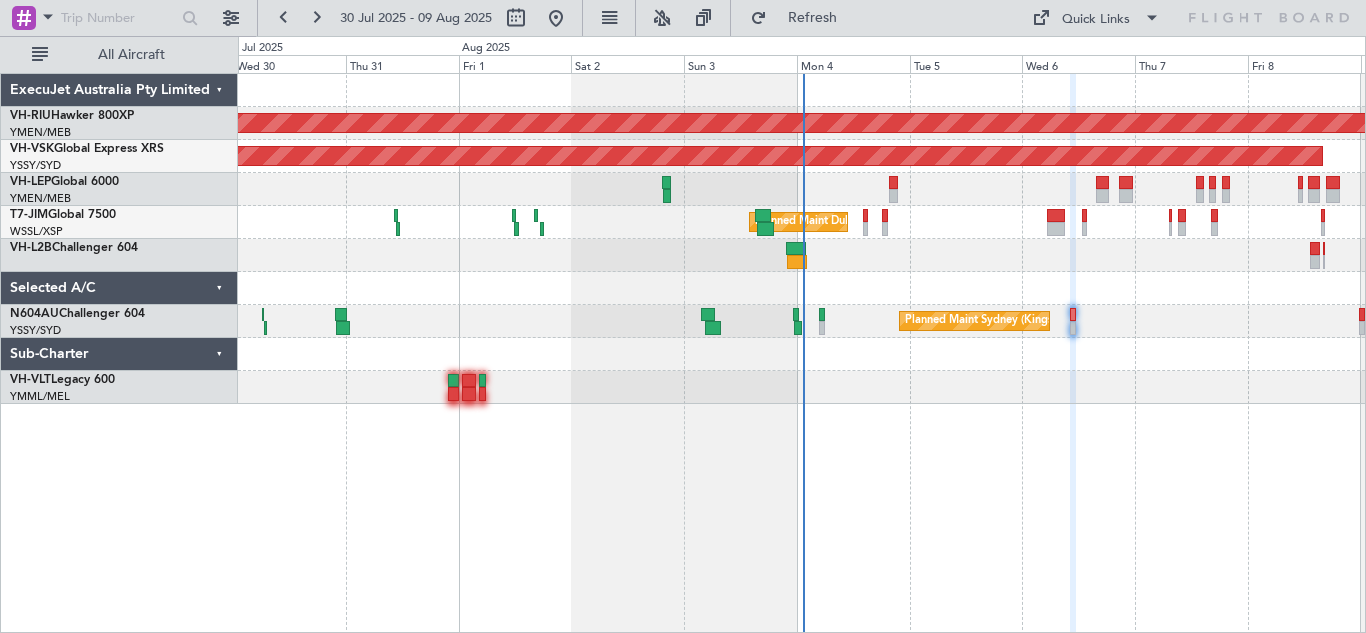 type on "0" 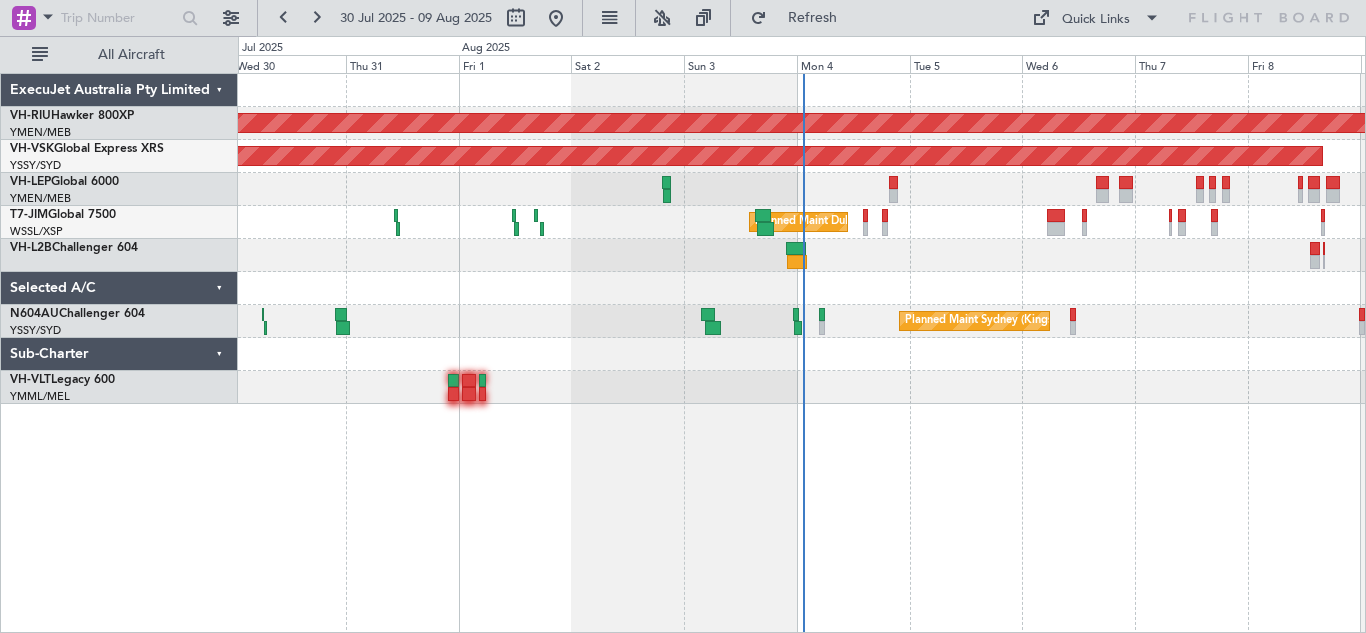 scroll, scrollTop: 0, scrollLeft: 0, axis: both 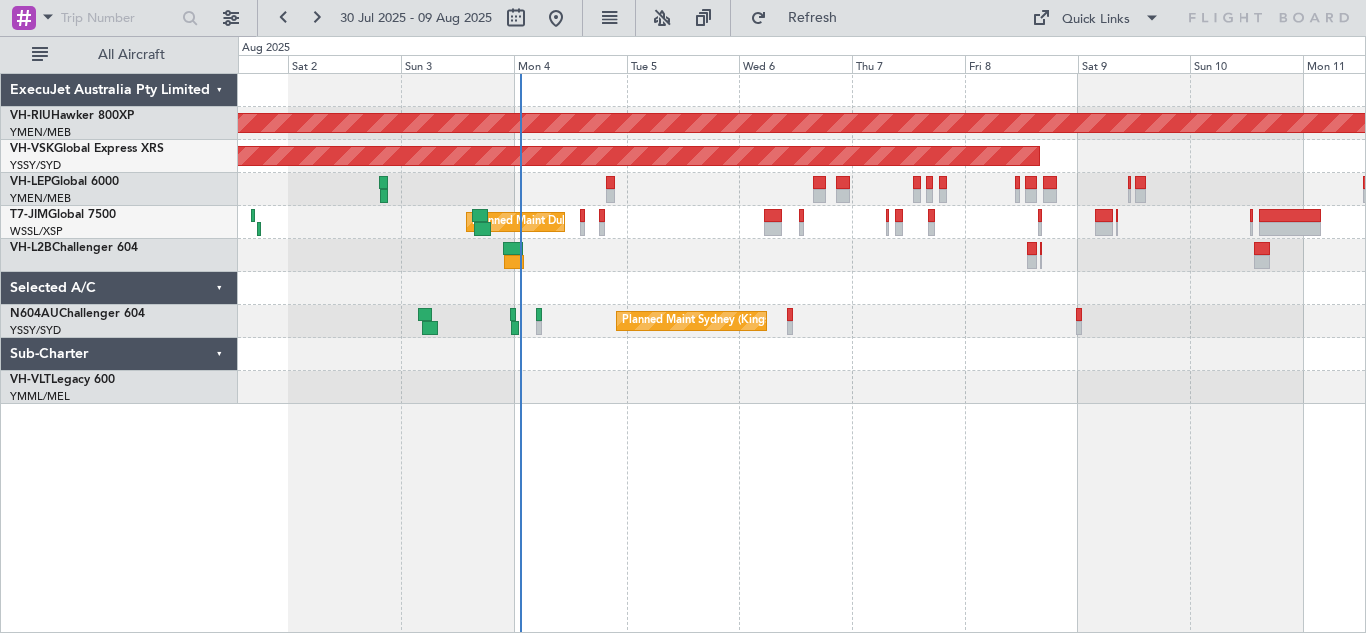 click on "Planned Maint [CITY] ([AIRPORT])
Planned Maint [CITY] ([AIRPORT])
Planned Maint [CITY] ([AIRPORT])
Planned Maint [CITY] ([AIRPORT])" 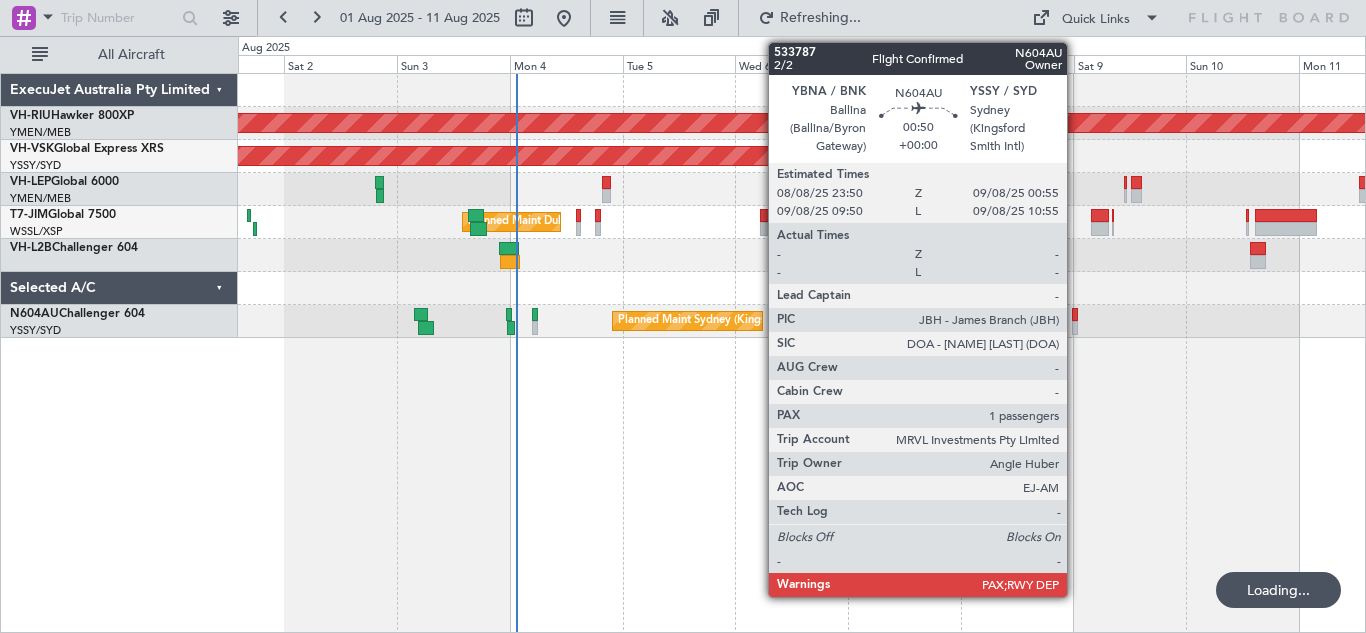 click 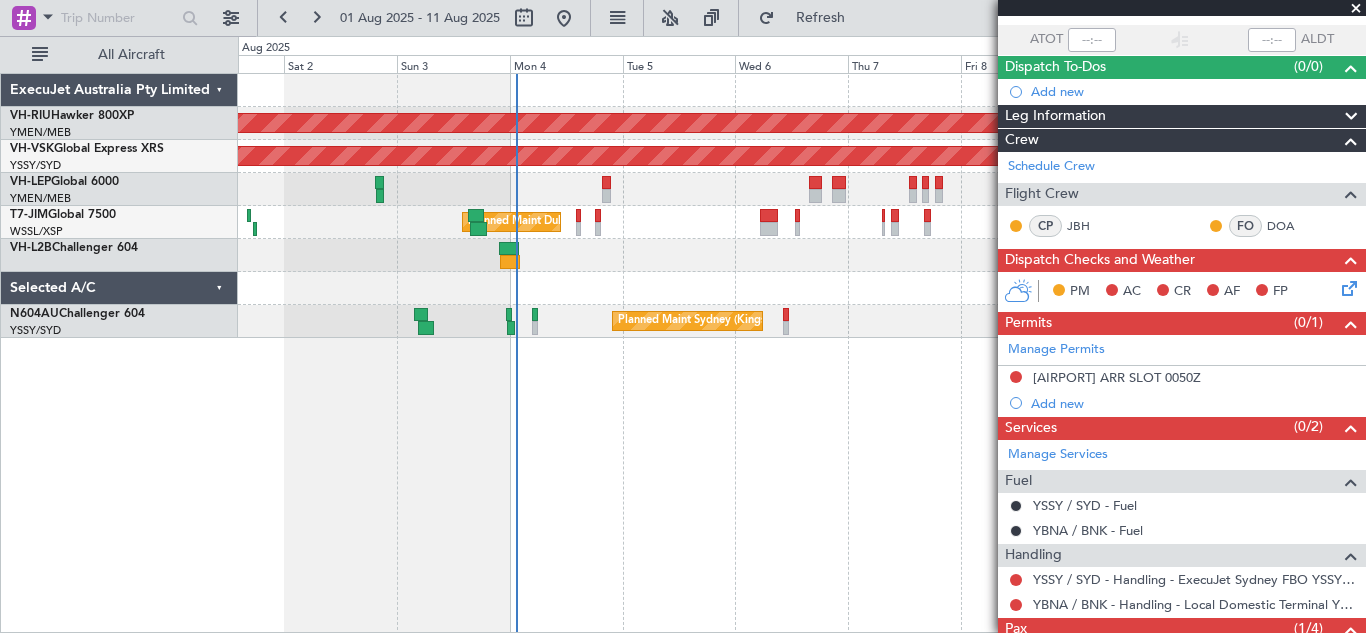 scroll, scrollTop: 251, scrollLeft: 0, axis: vertical 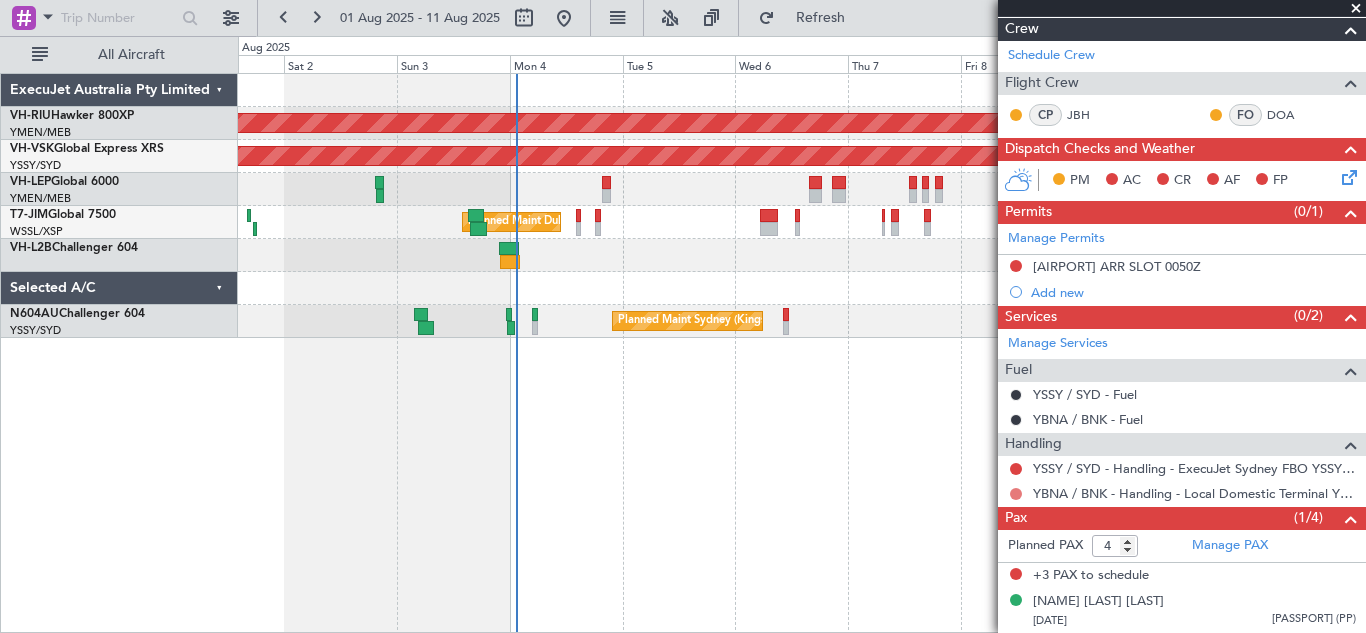 click at bounding box center (1016, 494) 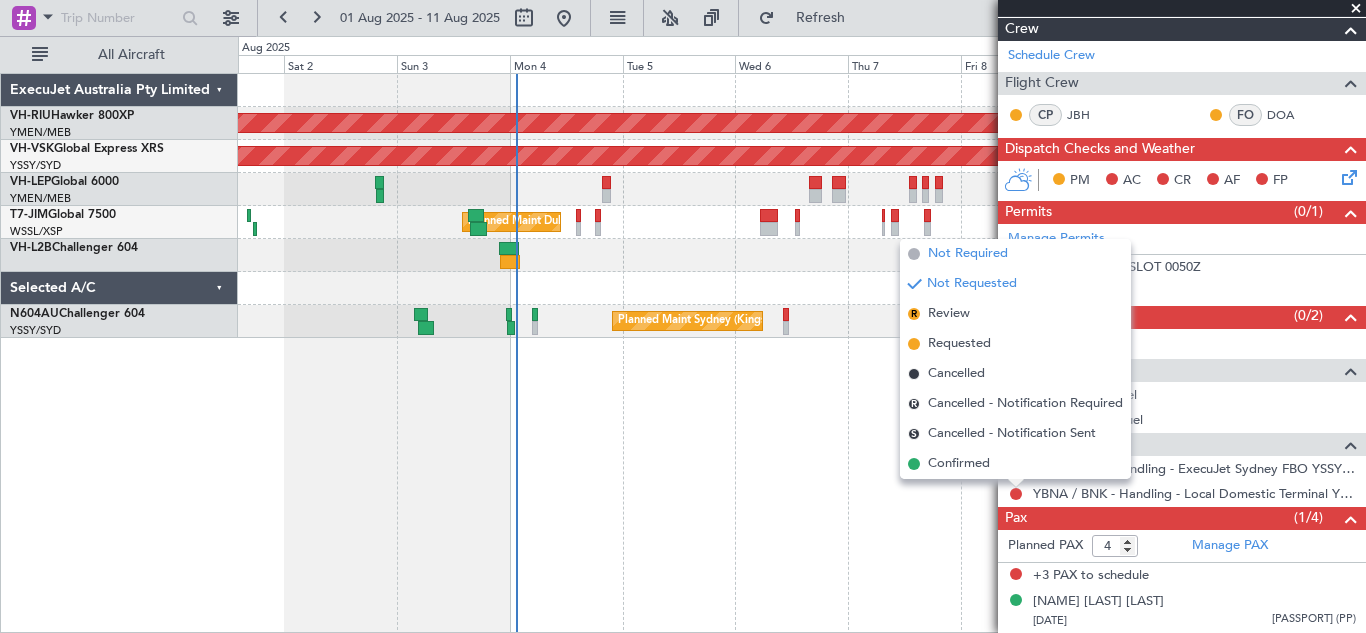 click on "Not Required" at bounding box center (968, 254) 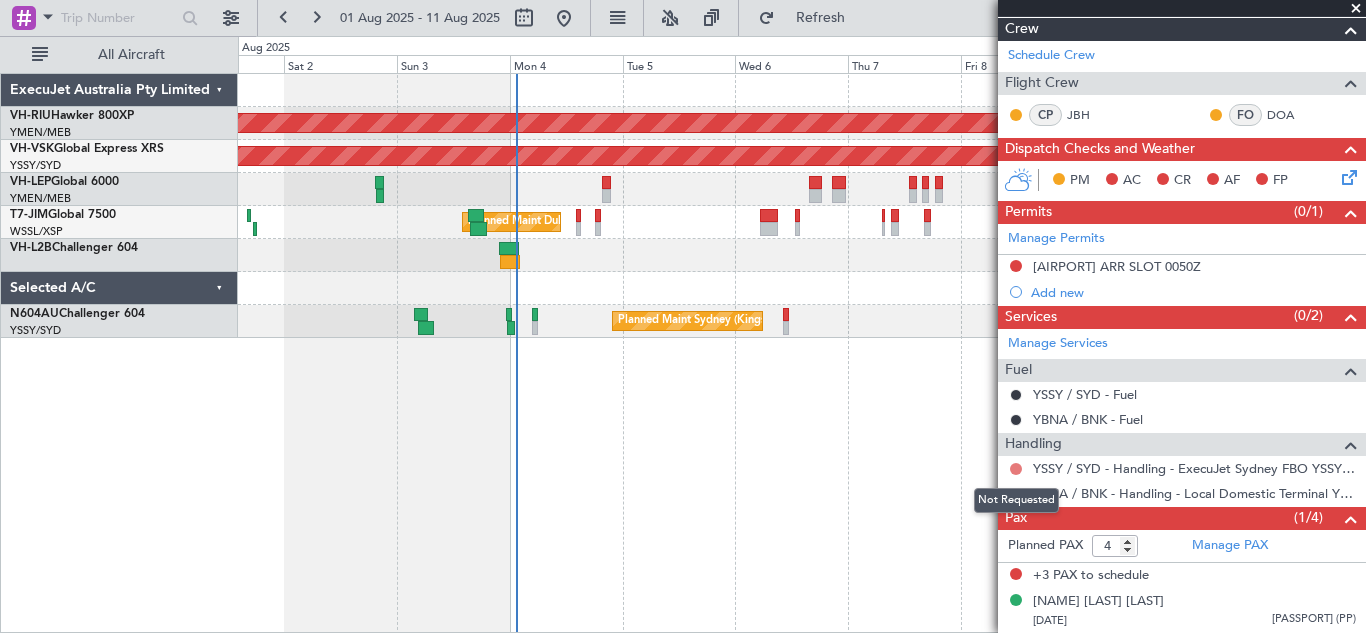 click at bounding box center [1016, 469] 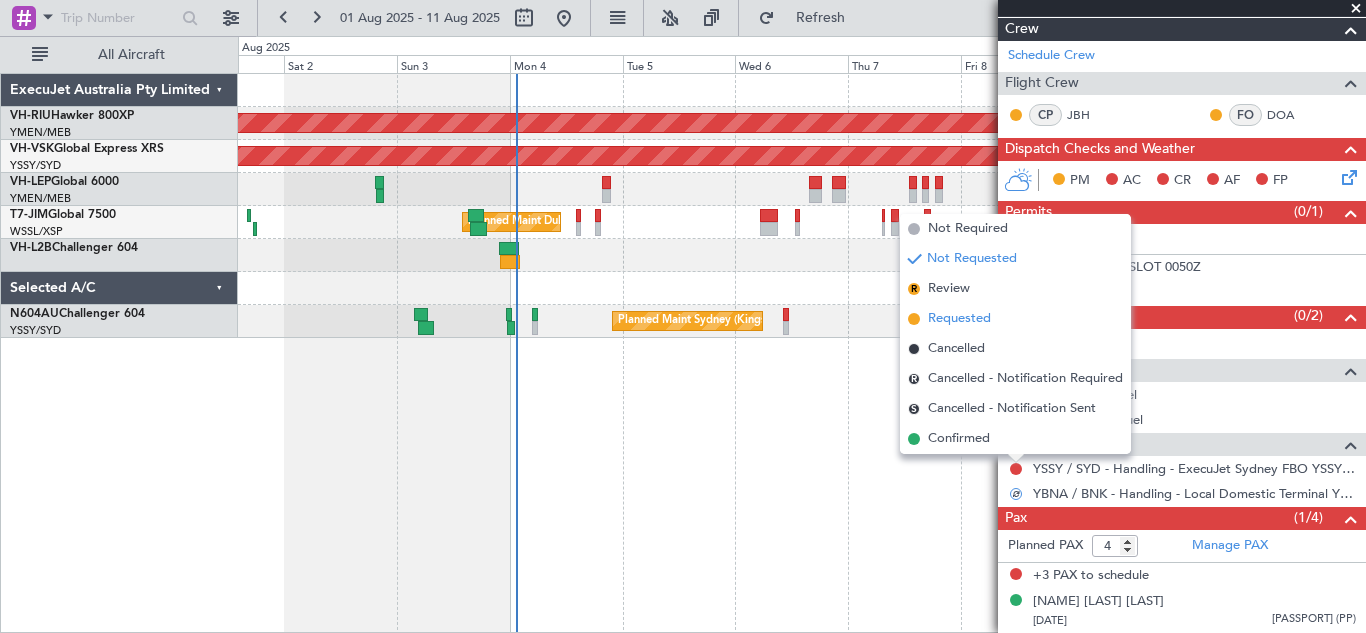 click on "Requested" at bounding box center [959, 319] 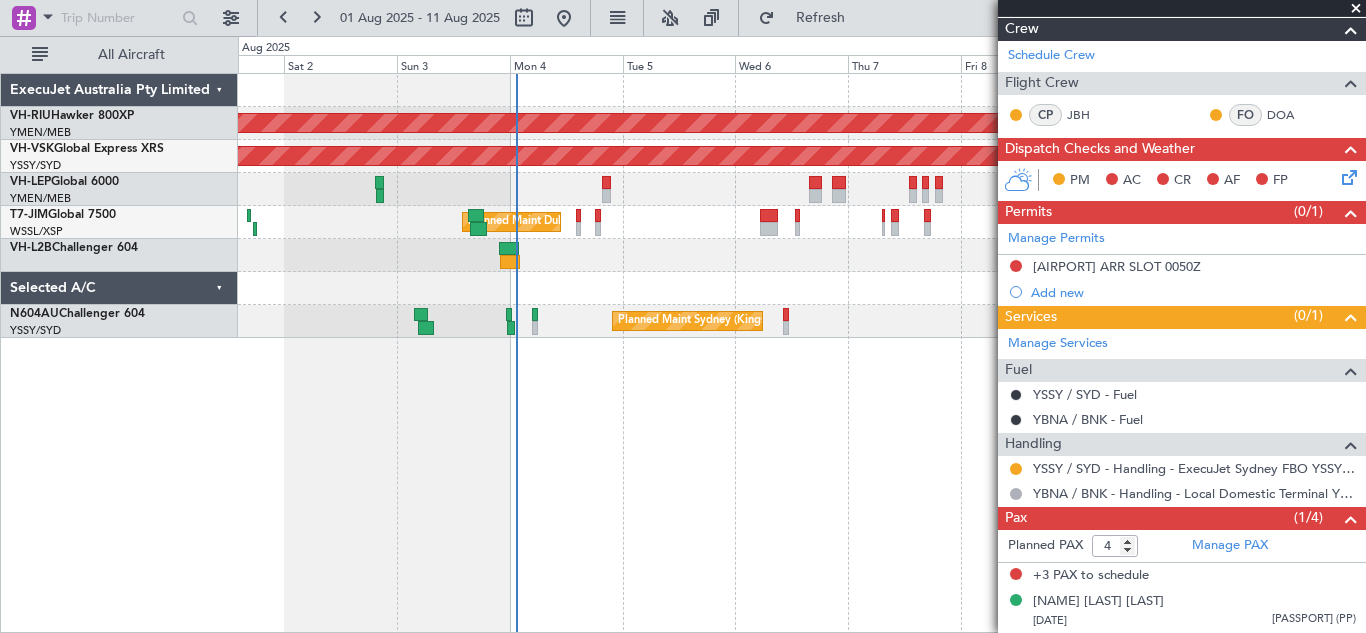 scroll, scrollTop: 0, scrollLeft: 0, axis: both 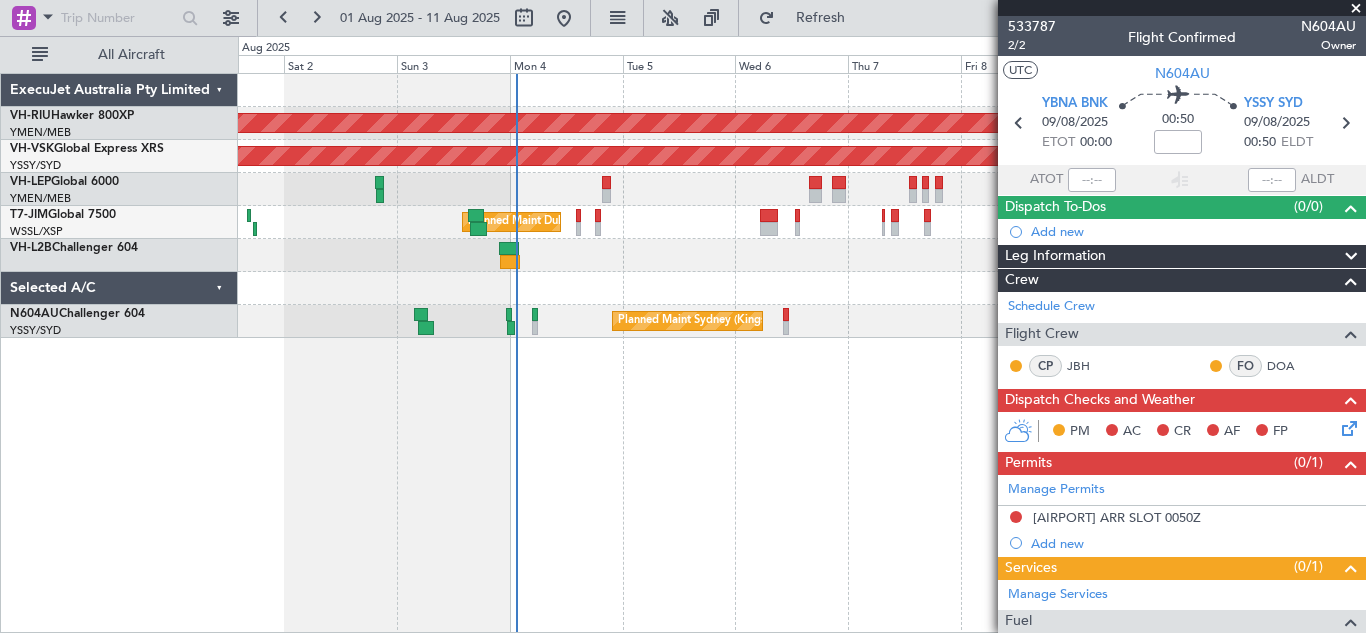 click at bounding box center [1356, 9] 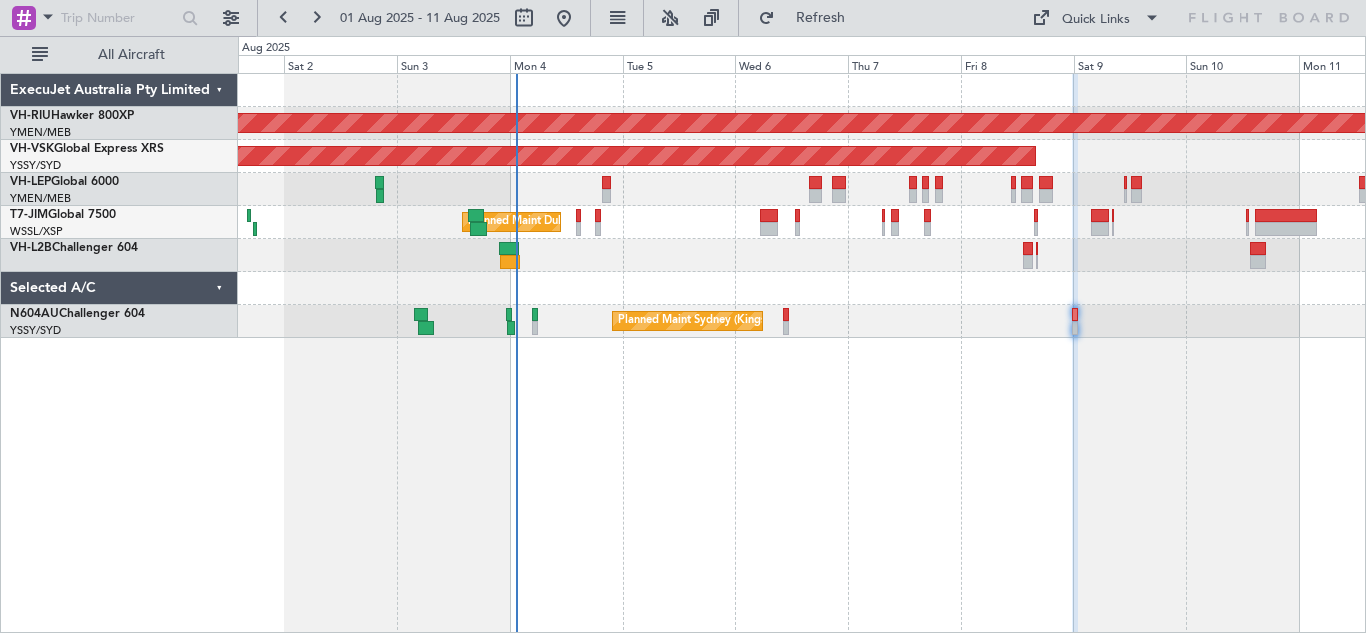 type on "0" 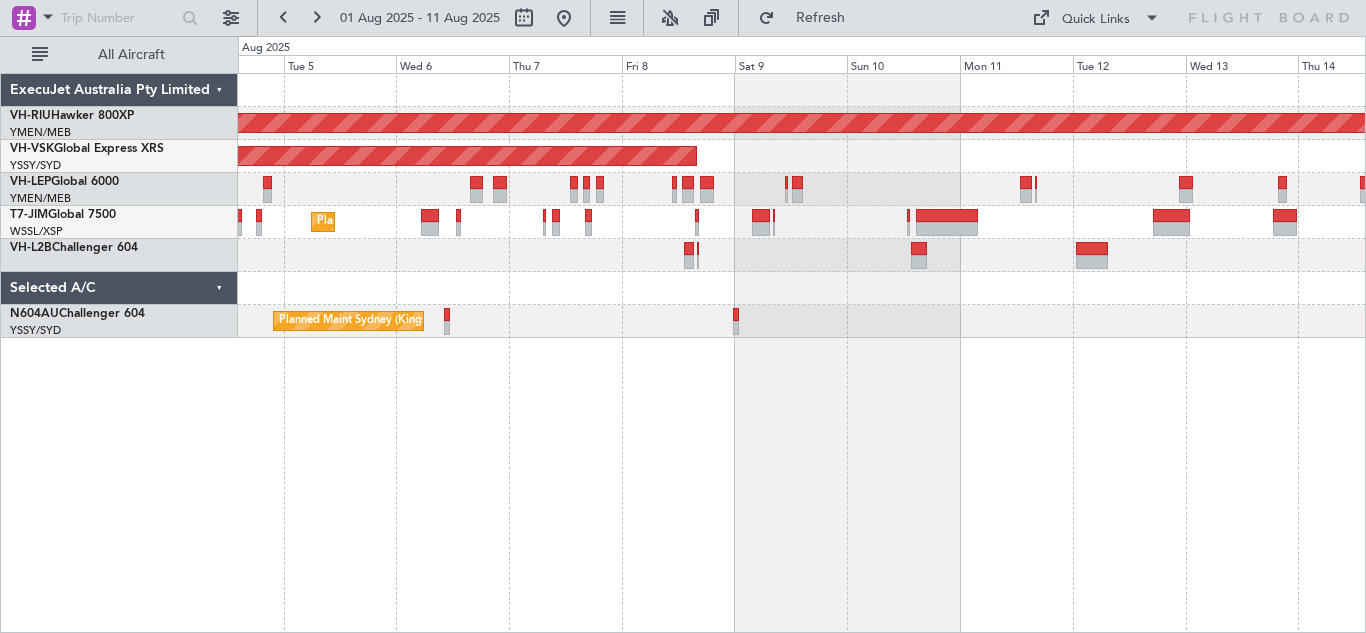 click on "Planned Maint [CITY] ([AIRPORT])
Planned Maint [CITY] ([AIRPORT])
Planned Maint [CITY] ([AIRPORT])
Planned Maint [CITY] ([AIRPORT])" 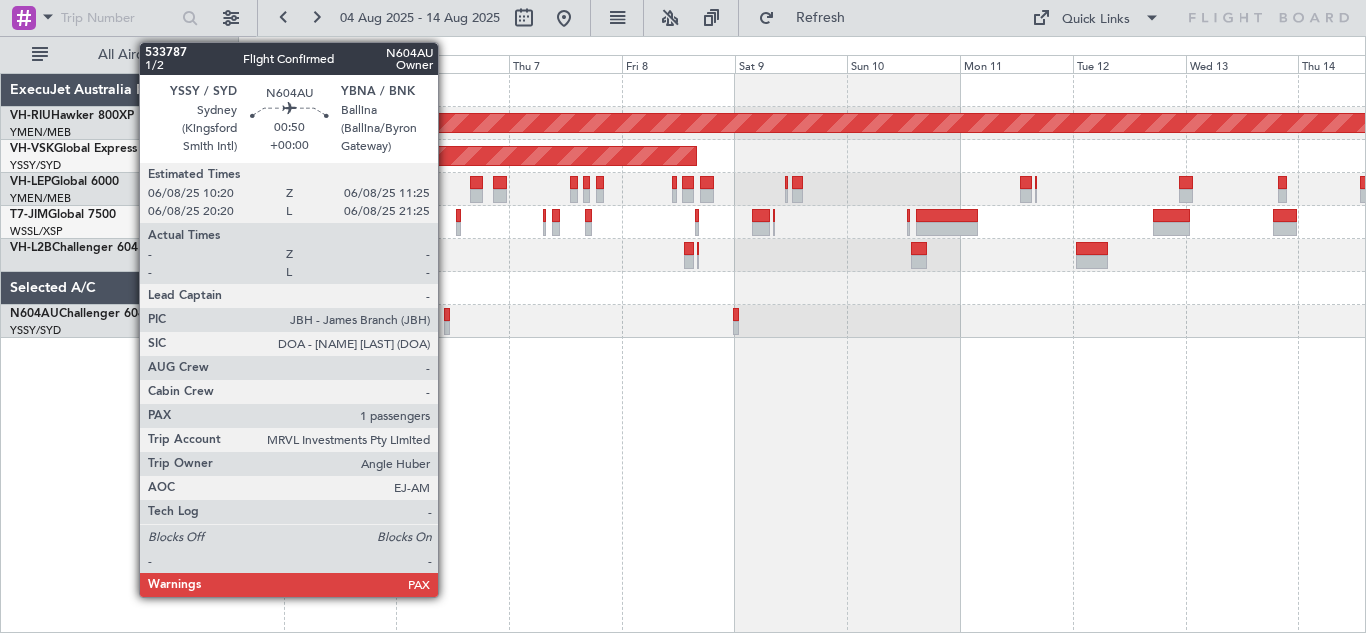 click 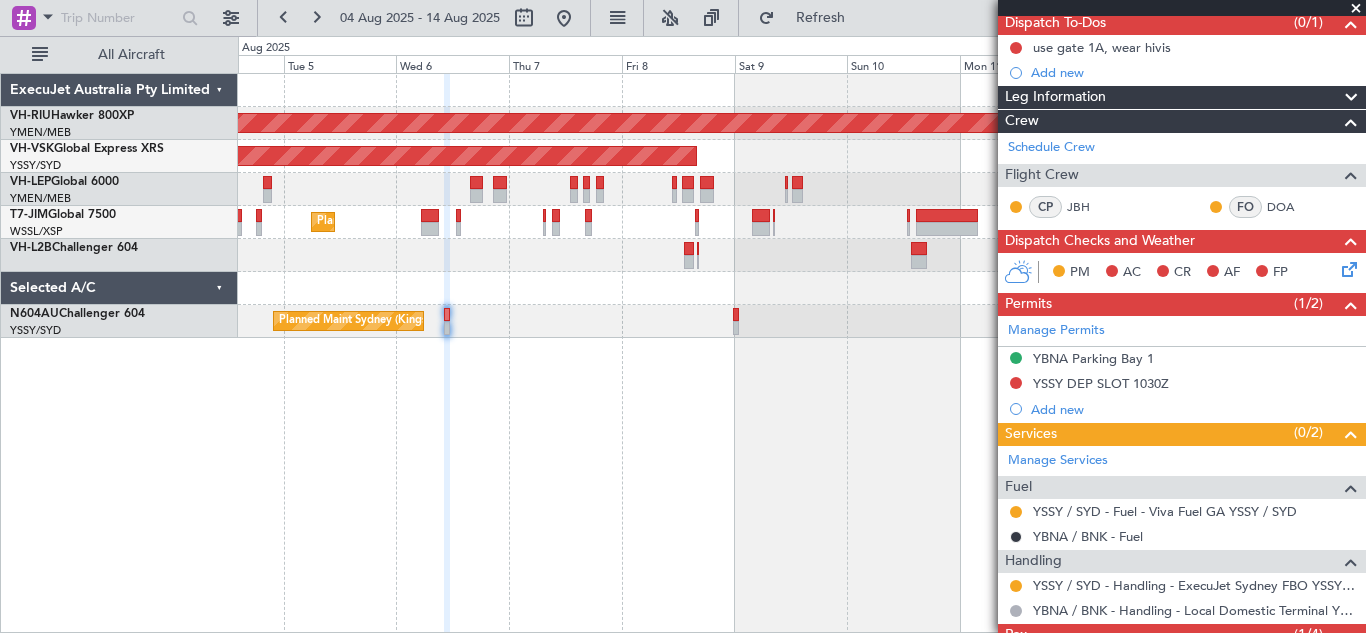 scroll, scrollTop: 301, scrollLeft: 0, axis: vertical 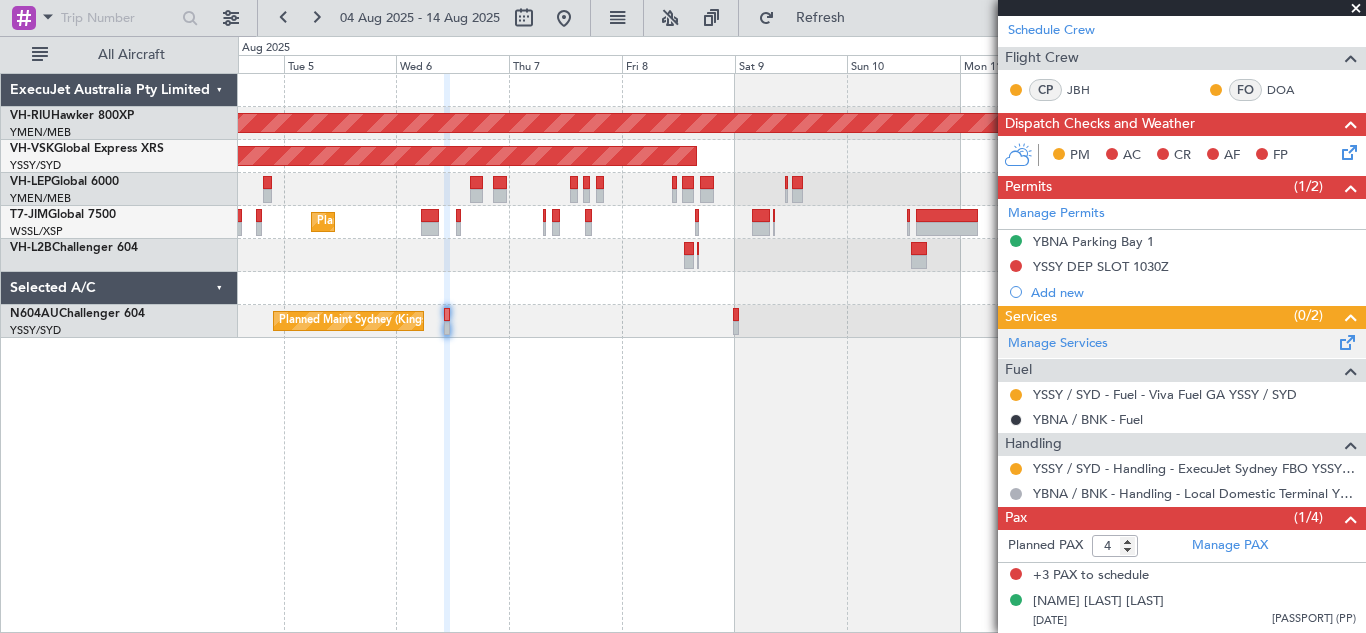 click at bounding box center (1348, 338) 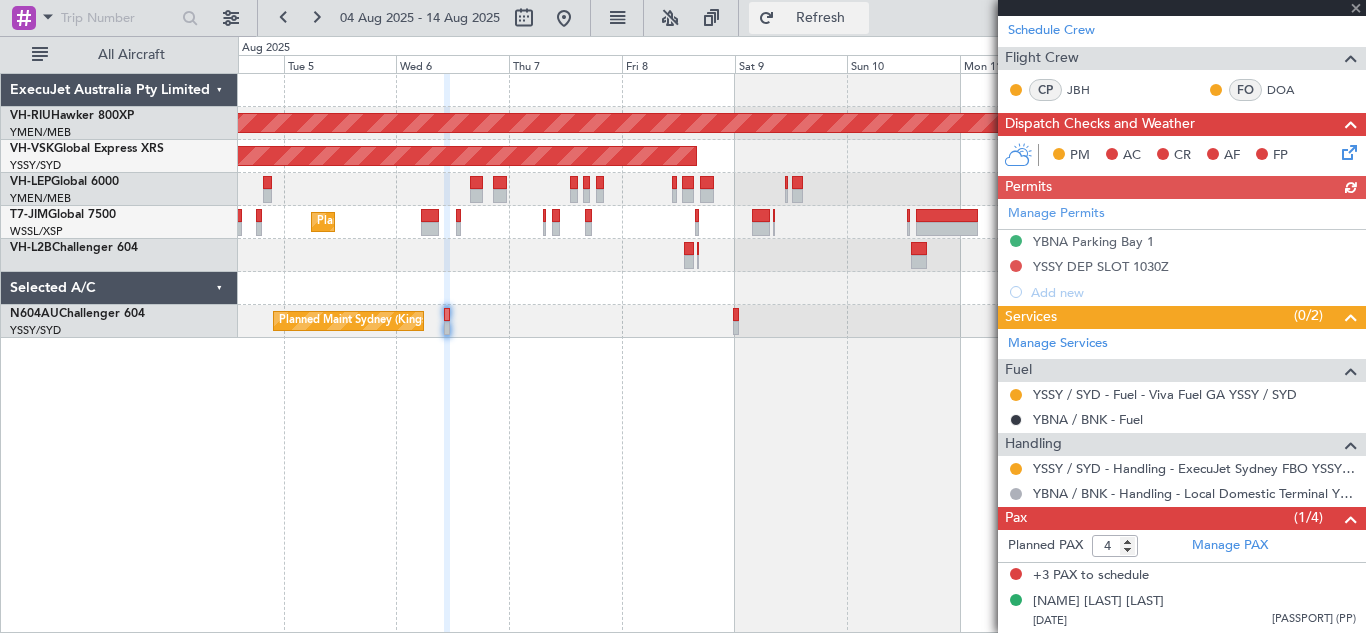 click on "Refresh" 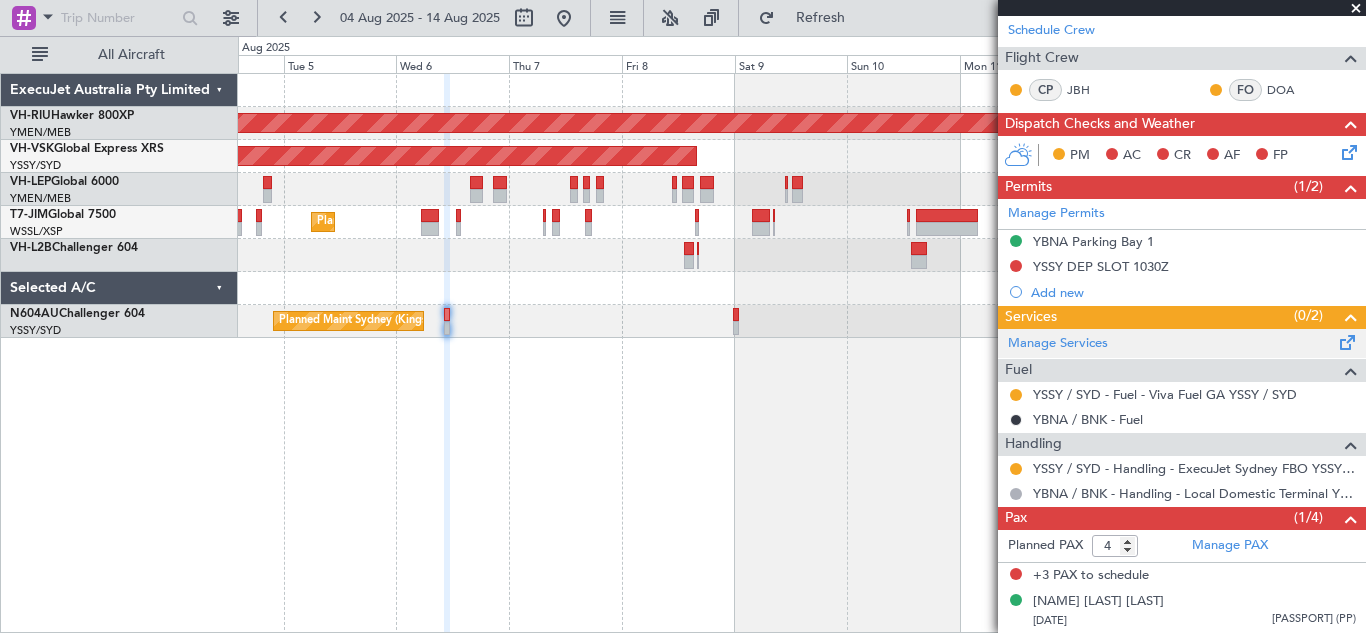 click at bounding box center [1348, 338] 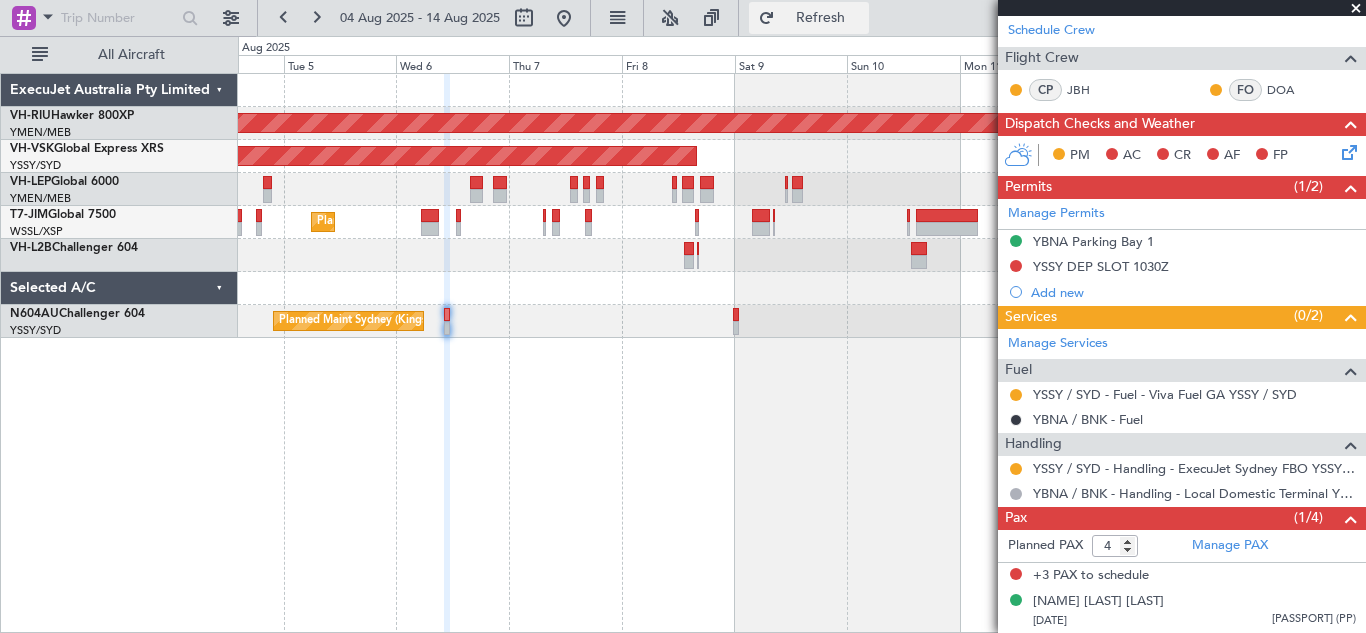 click on "Refresh" 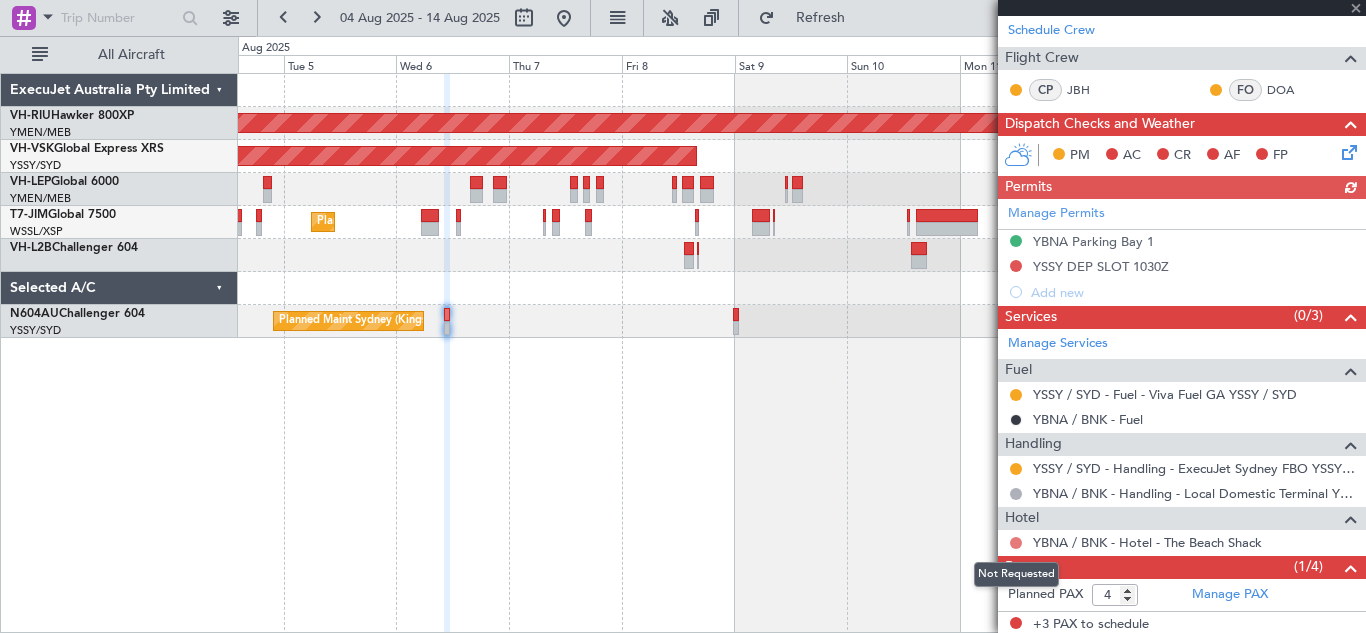 click at bounding box center [1016, 543] 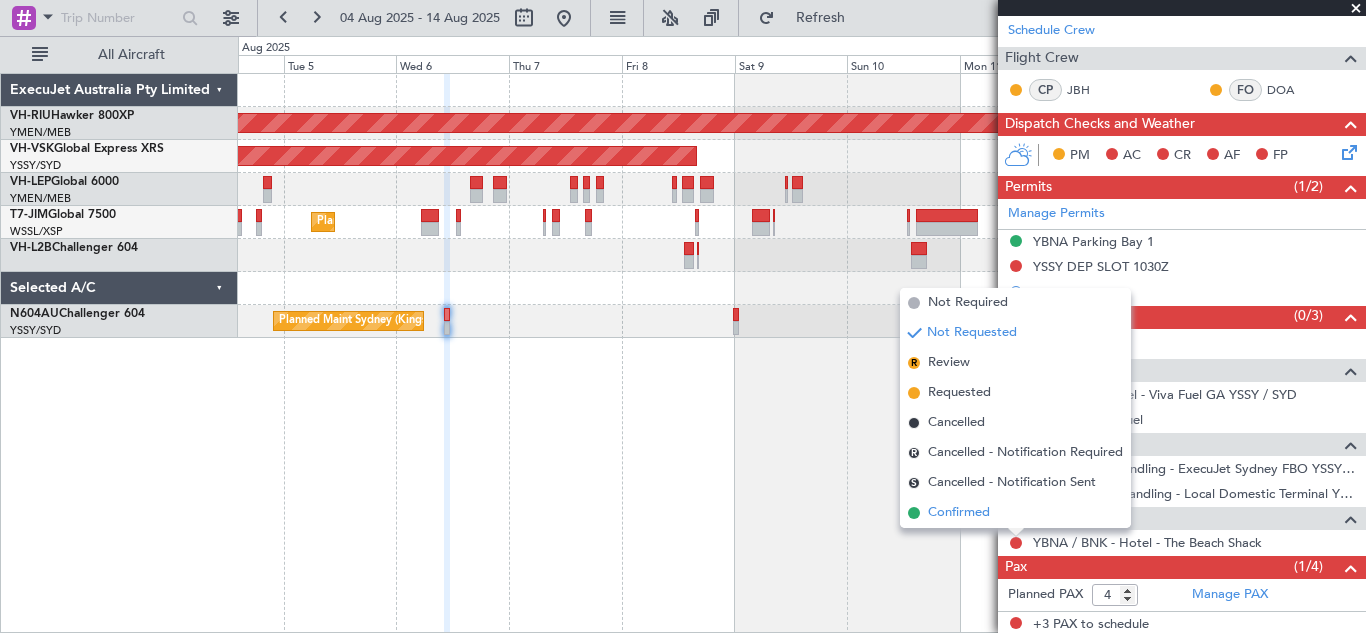 click on "Confirmed" at bounding box center (959, 513) 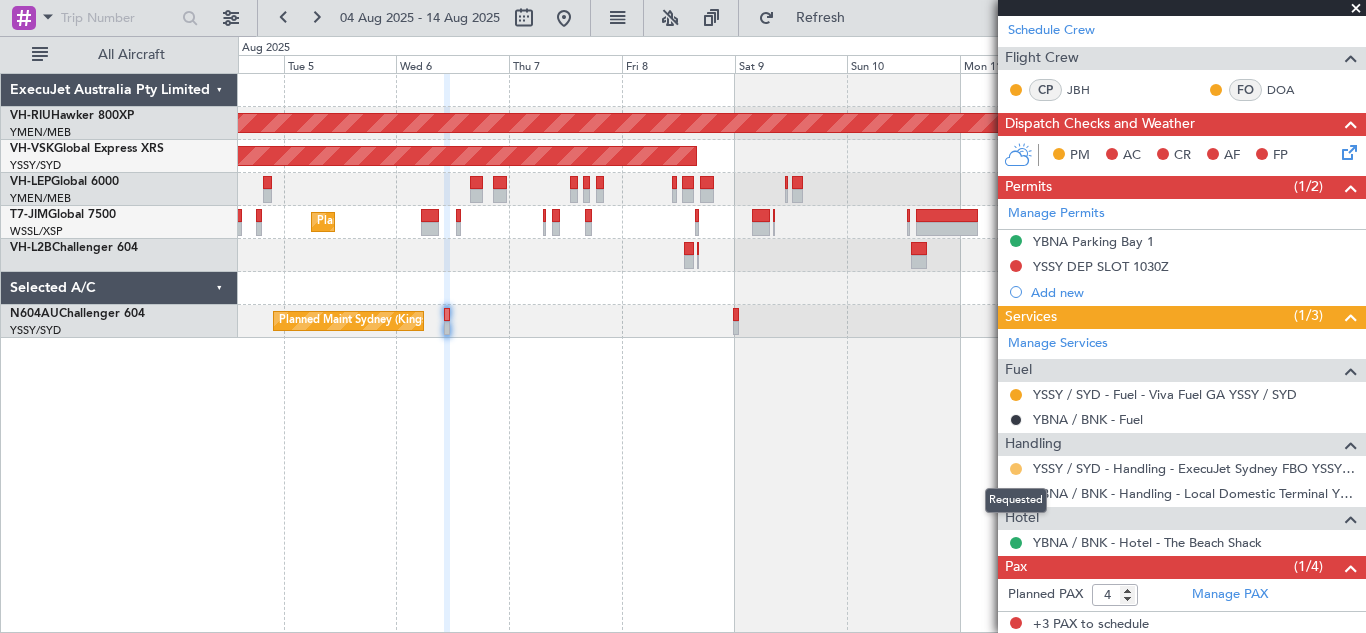 click at bounding box center [1016, 469] 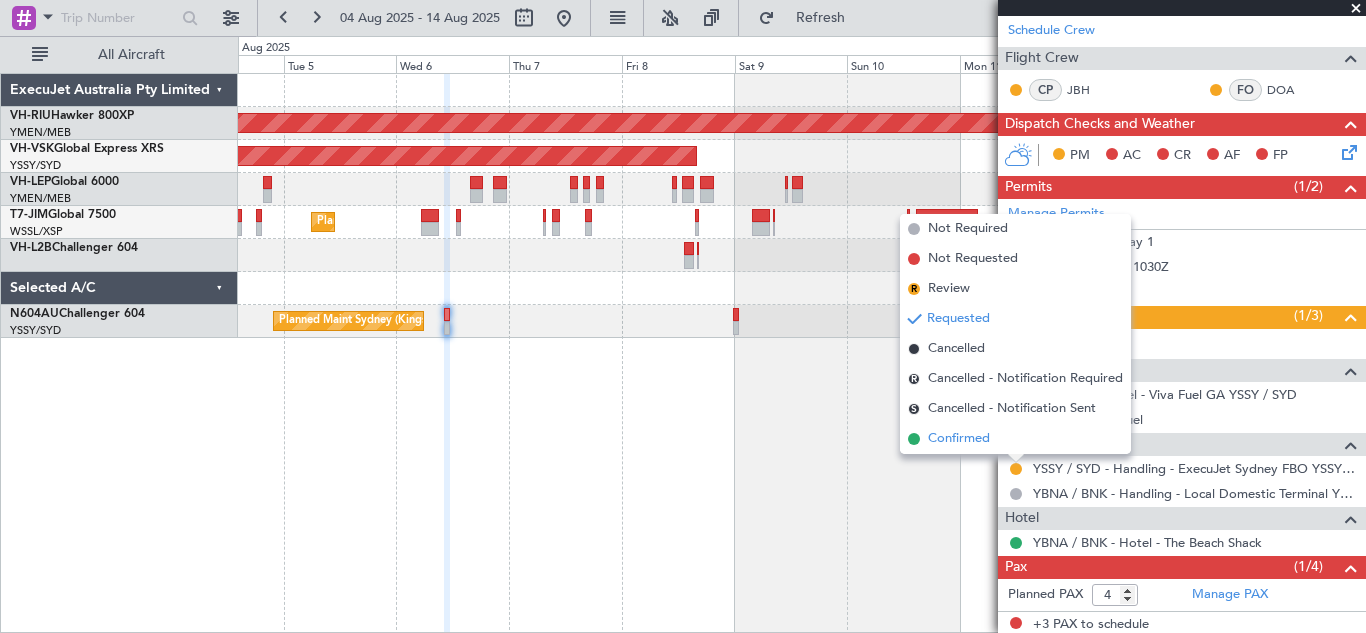 click on "Confirmed" at bounding box center [959, 439] 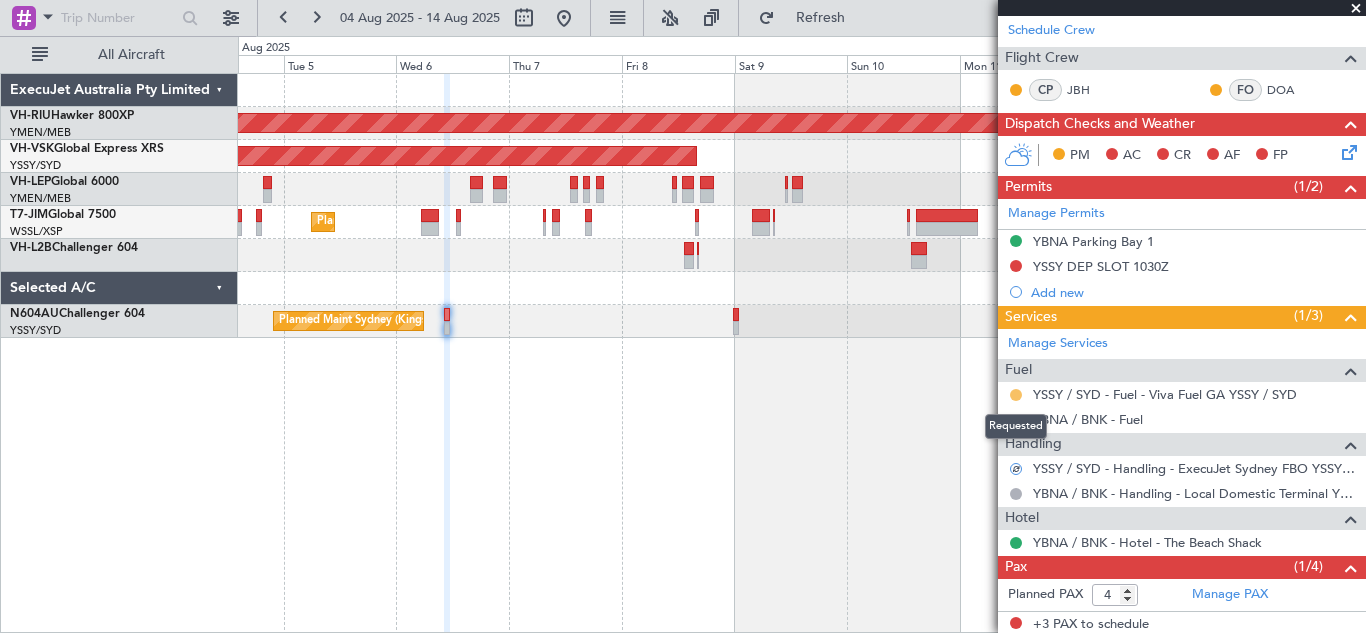 click at bounding box center (1016, 395) 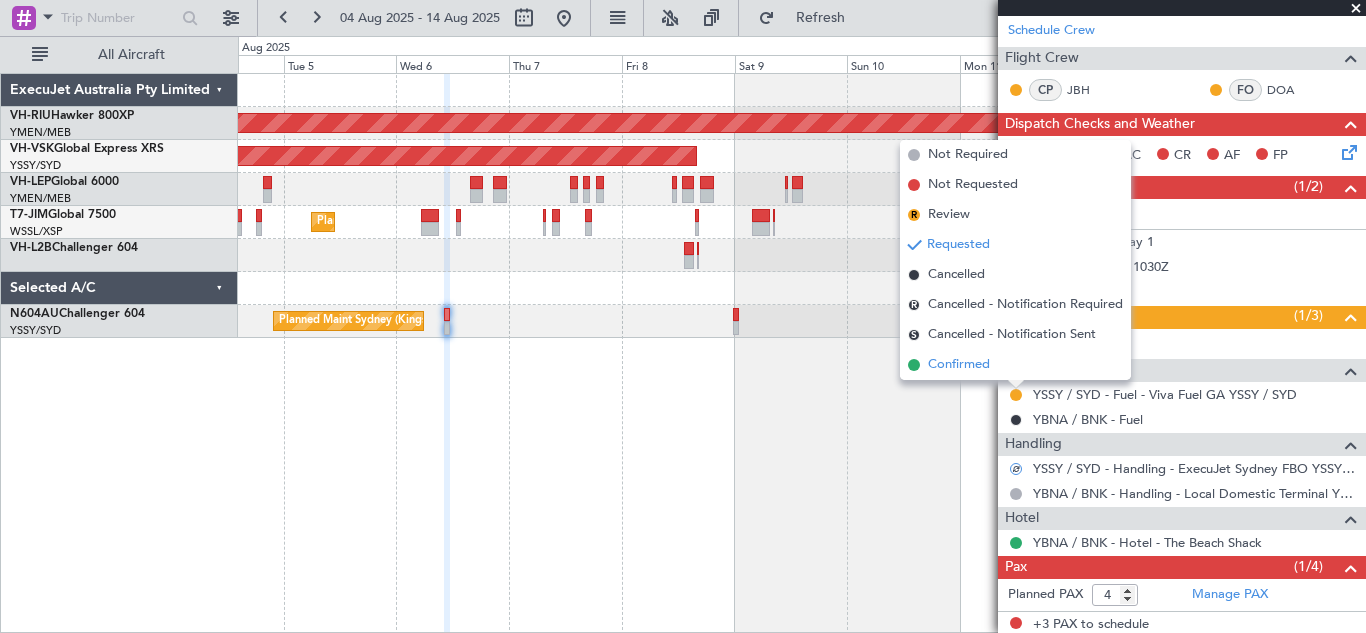 click on "Confirmed" at bounding box center [959, 365] 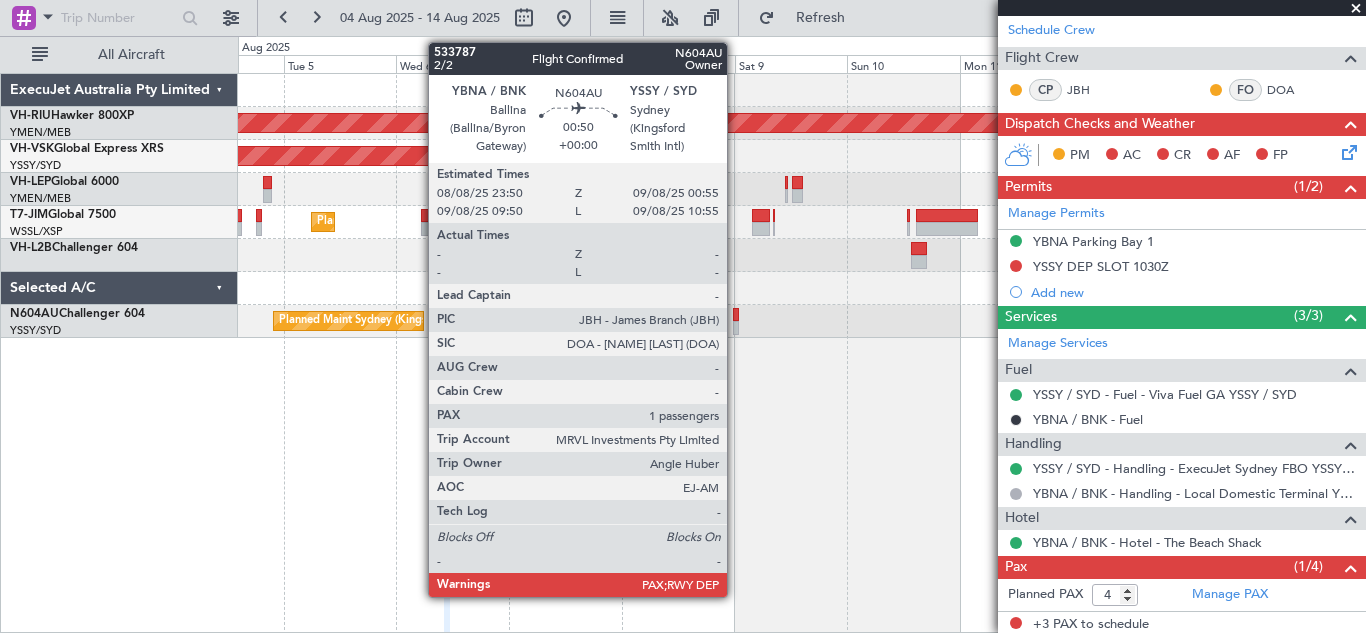 click 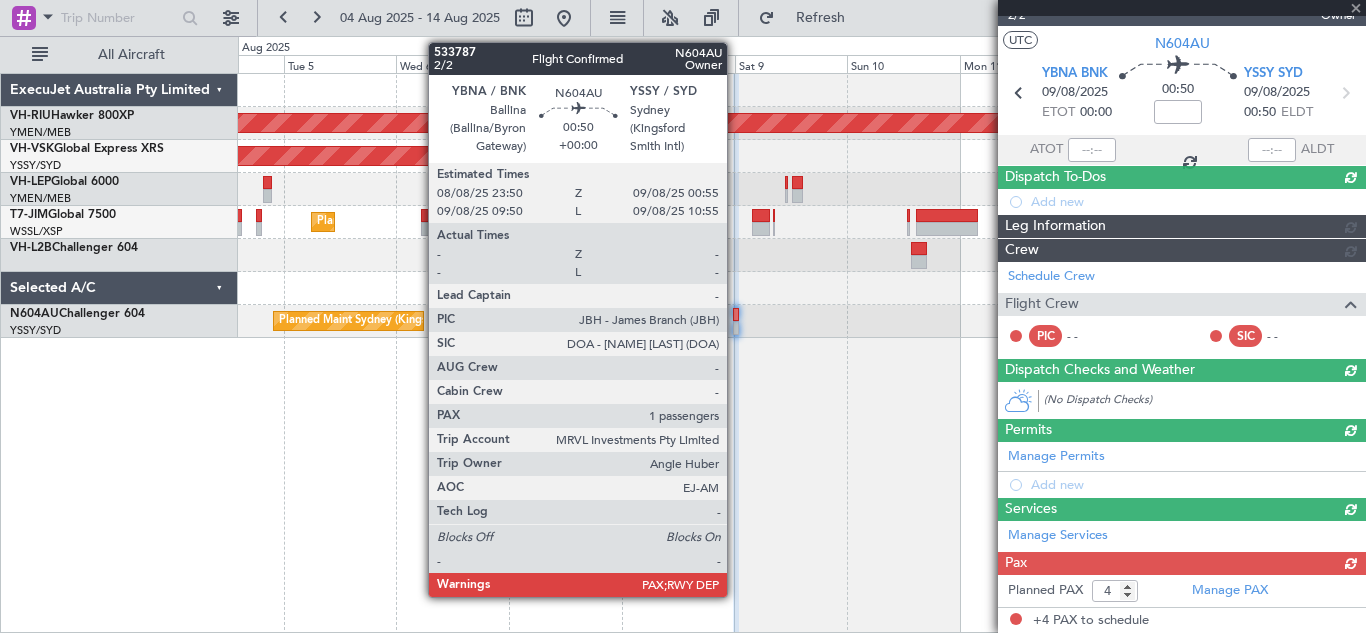 scroll, scrollTop: 29, scrollLeft: 0, axis: vertical 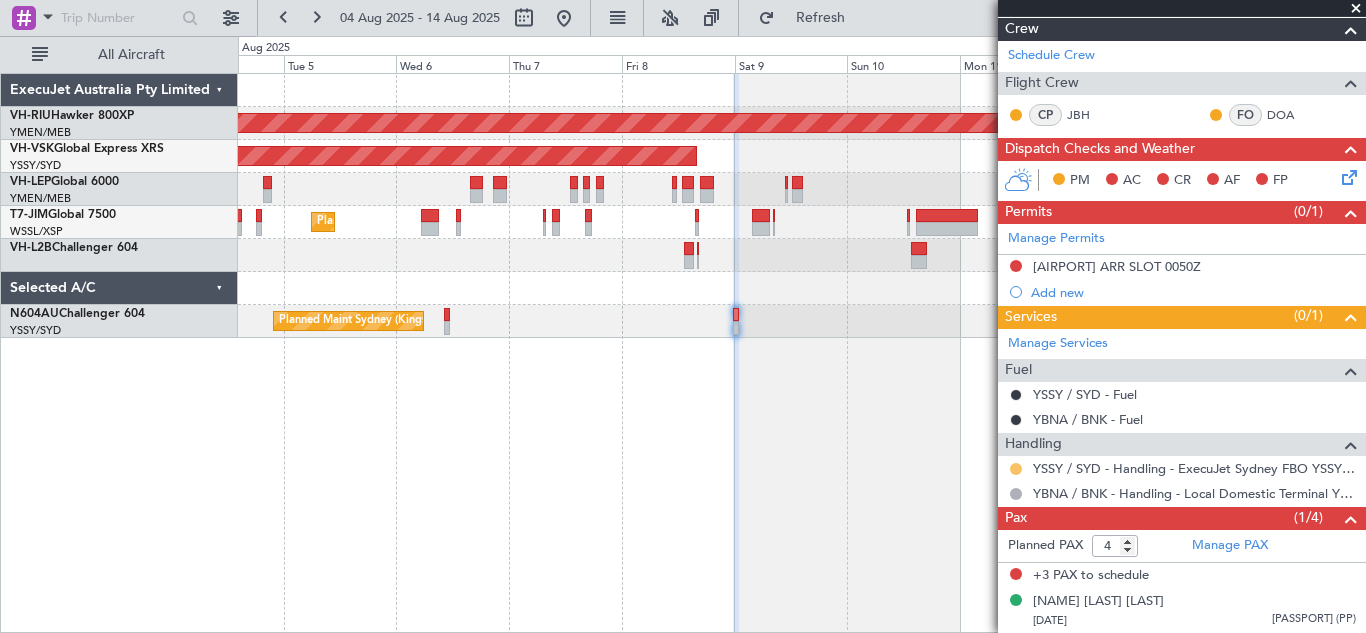 click at bounding box center (1016, 469) 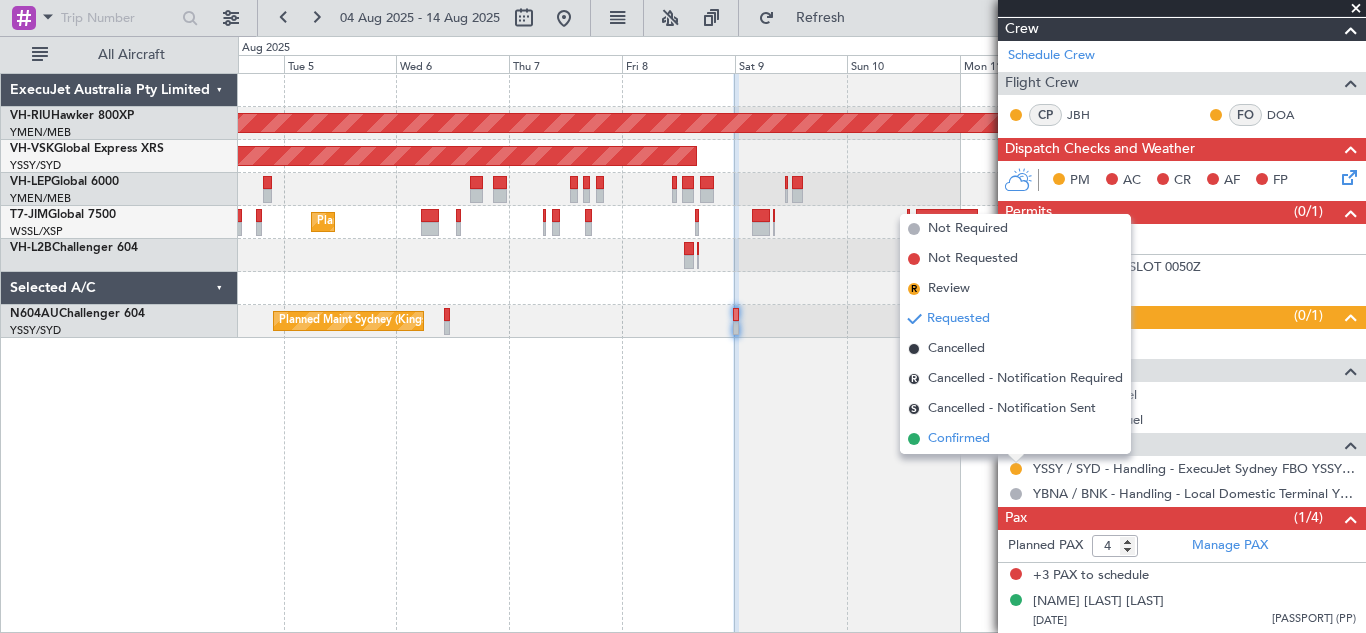 click on "Confirmed" at bounding box center [959, 439] 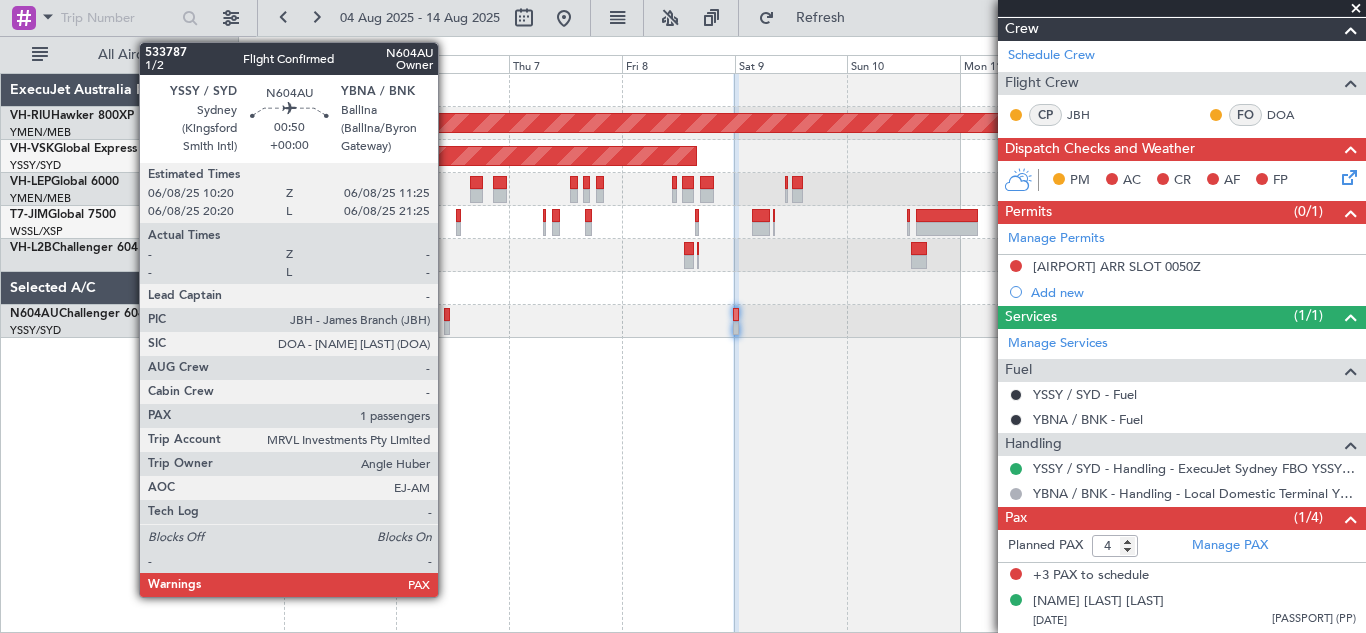 click 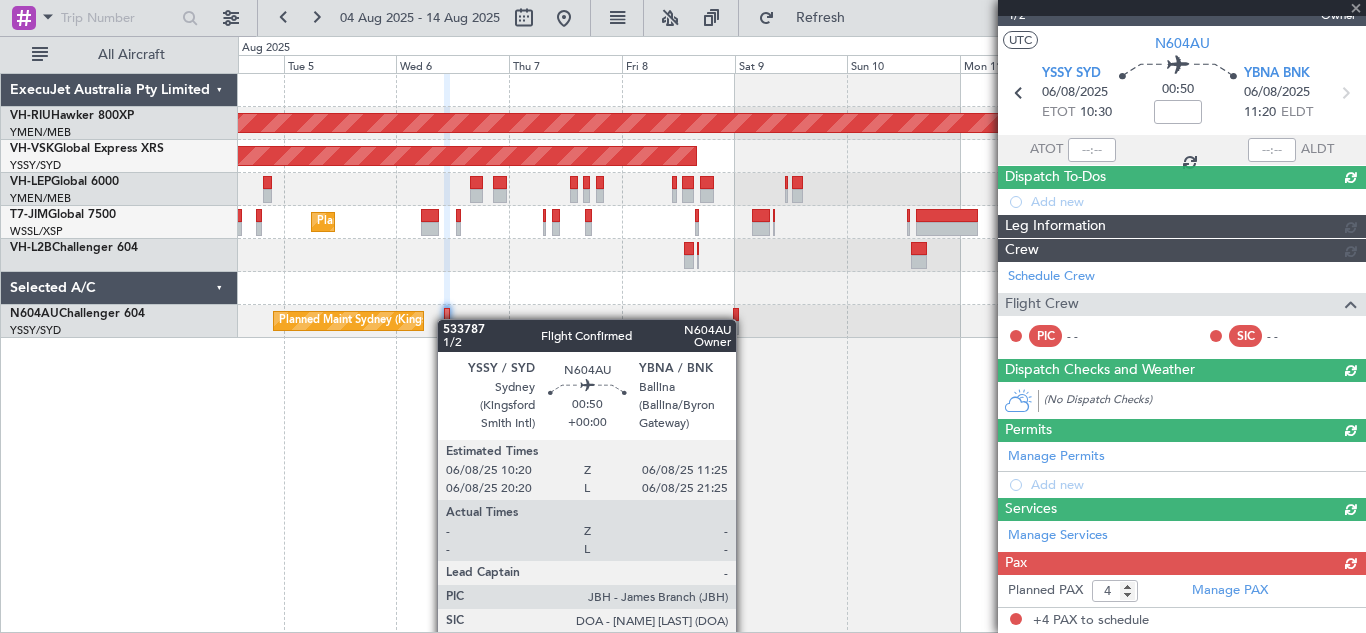 scroll, scrollTop: 29, scrollLeft: 0, axis: vertical 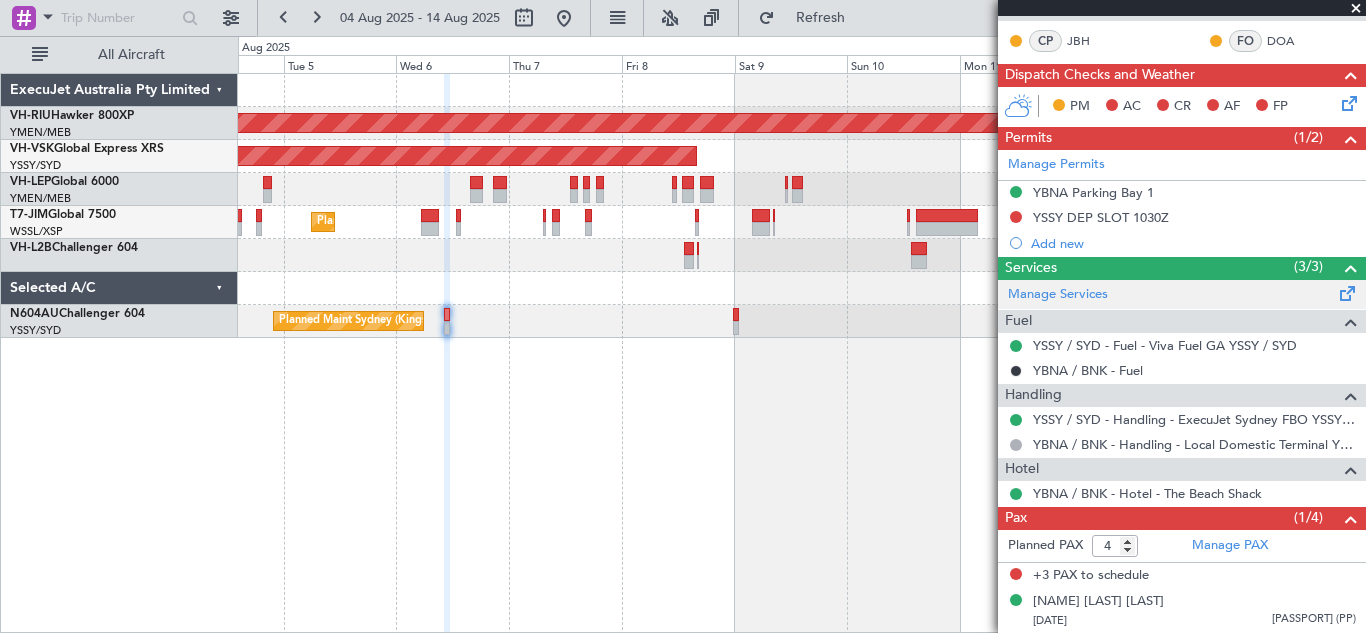 click at bounding box center (1348, 289) 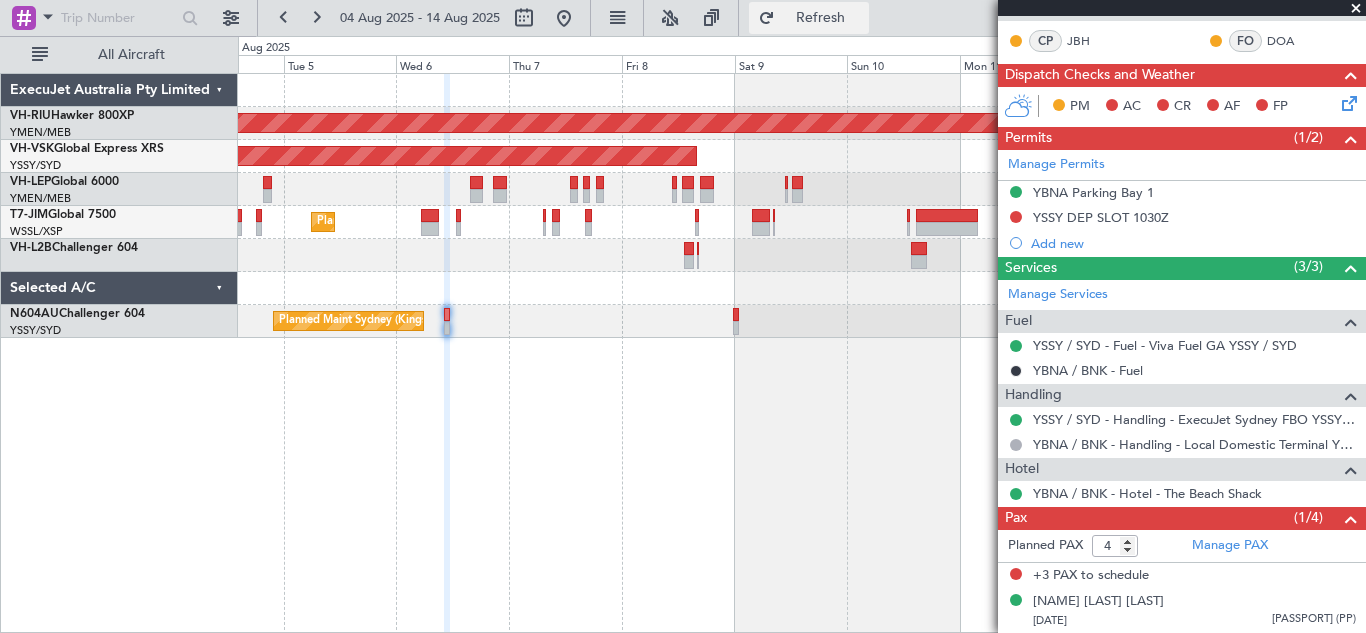 click on "Refresh" 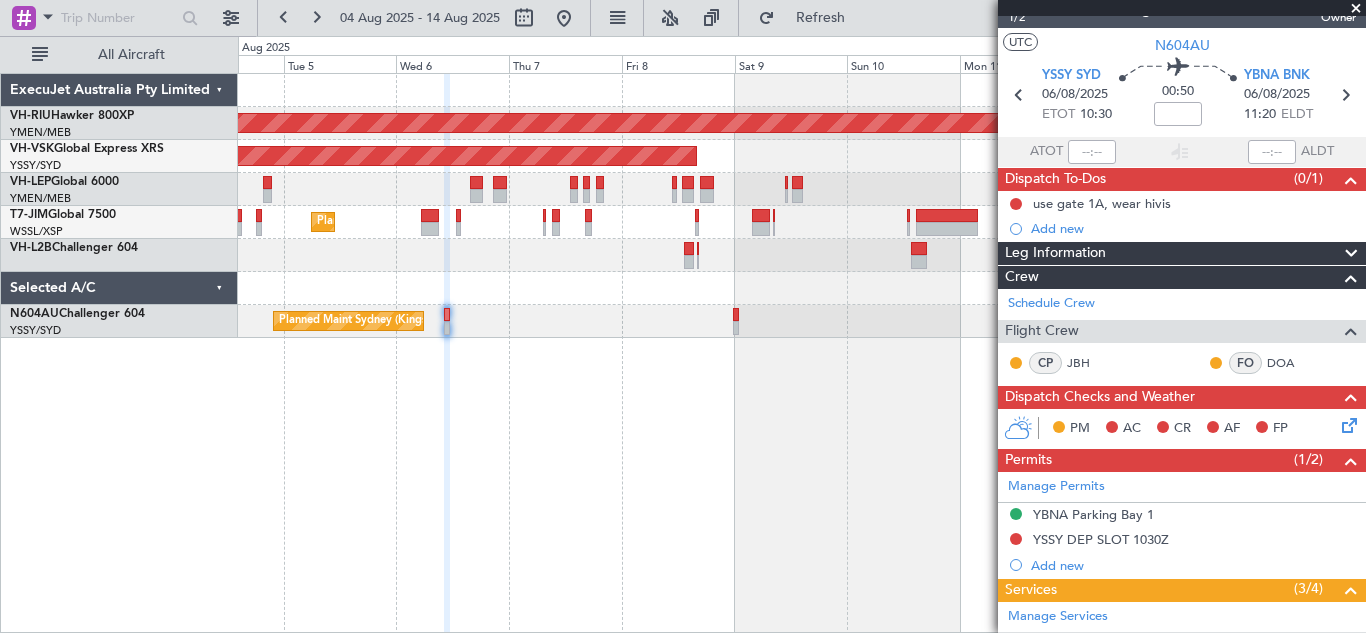 scroll, scrollTop: 0, scrollLeft: 0, axis: both 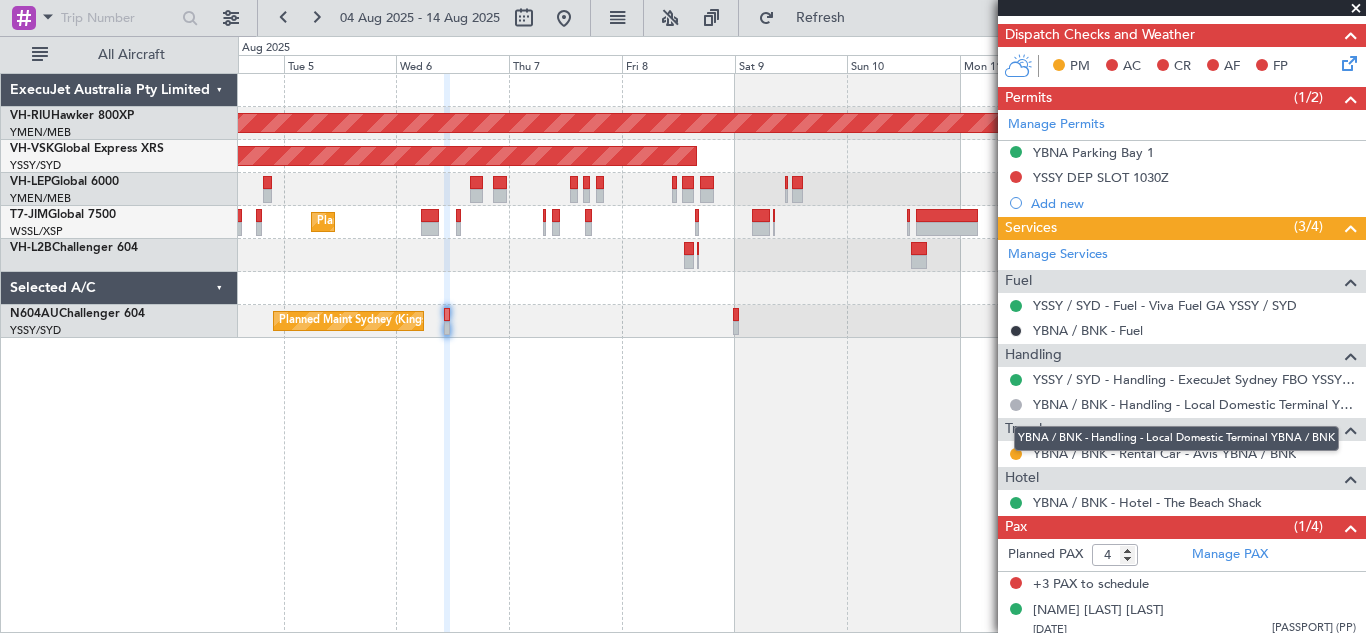 click on "YBNA / BNK - Handling - Local Domestic Terminal YBNA / BNK" at bounding box center [1176, 438] 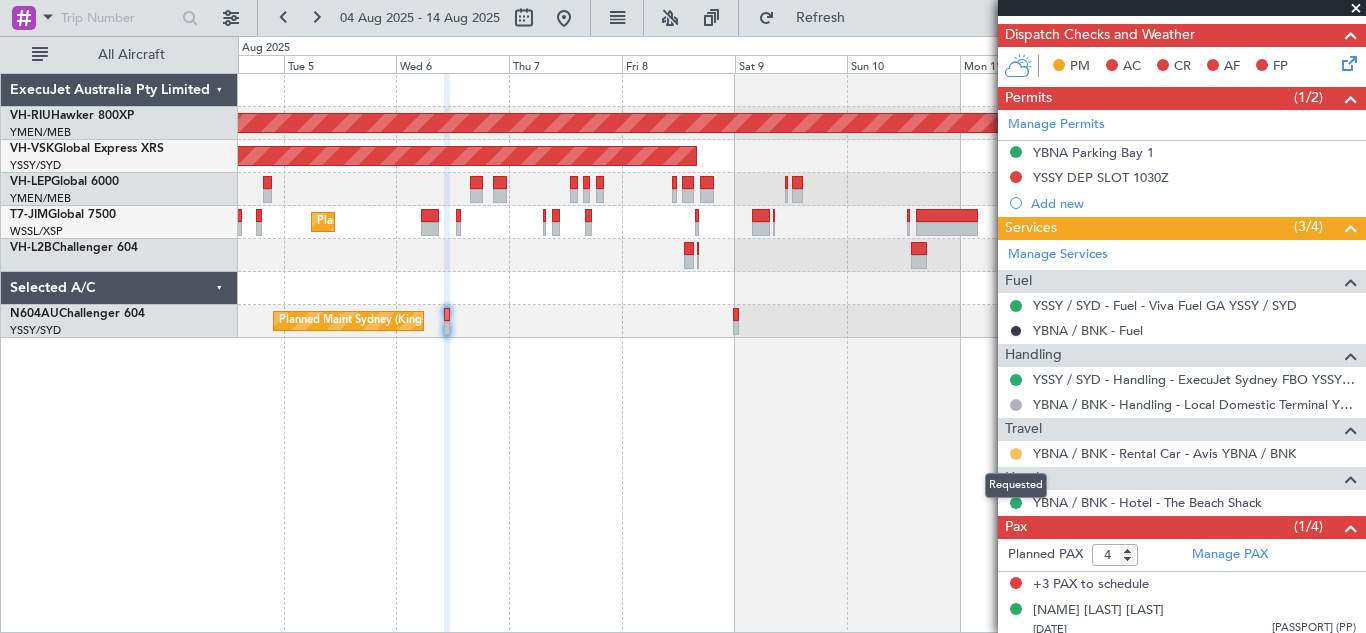 click at bounding box center (1016, 454) 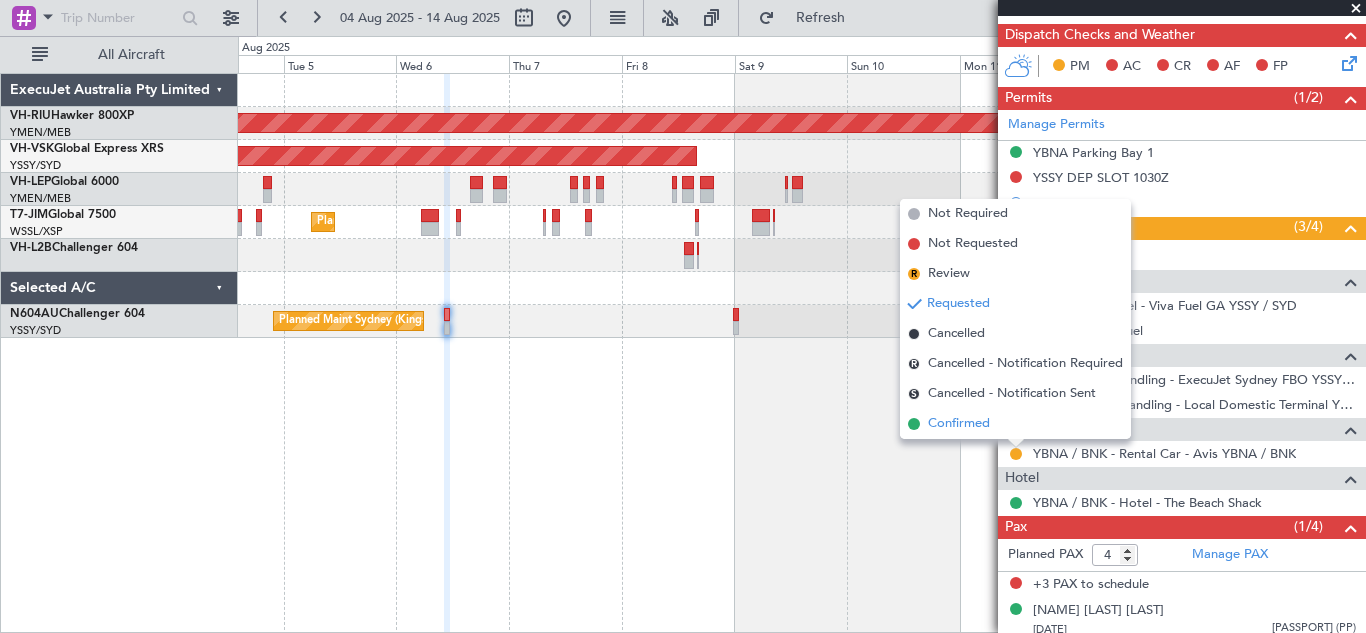 click on "Confirmed" at bounding box center [959, 424] 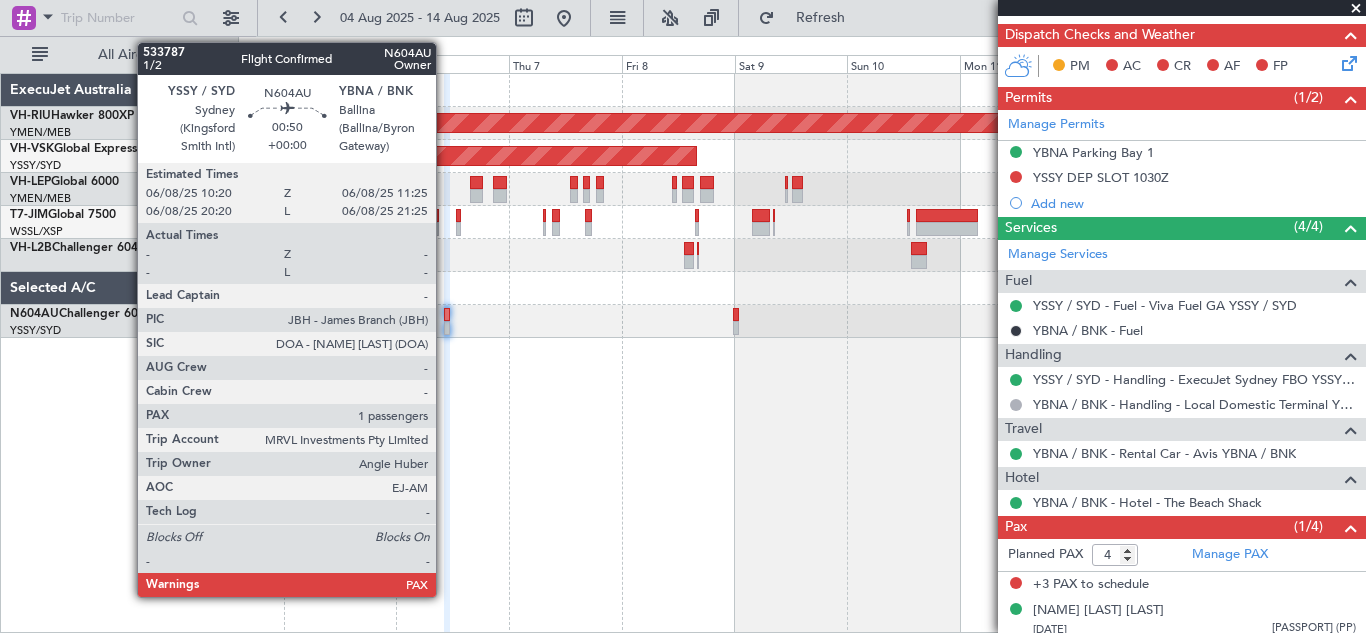 click 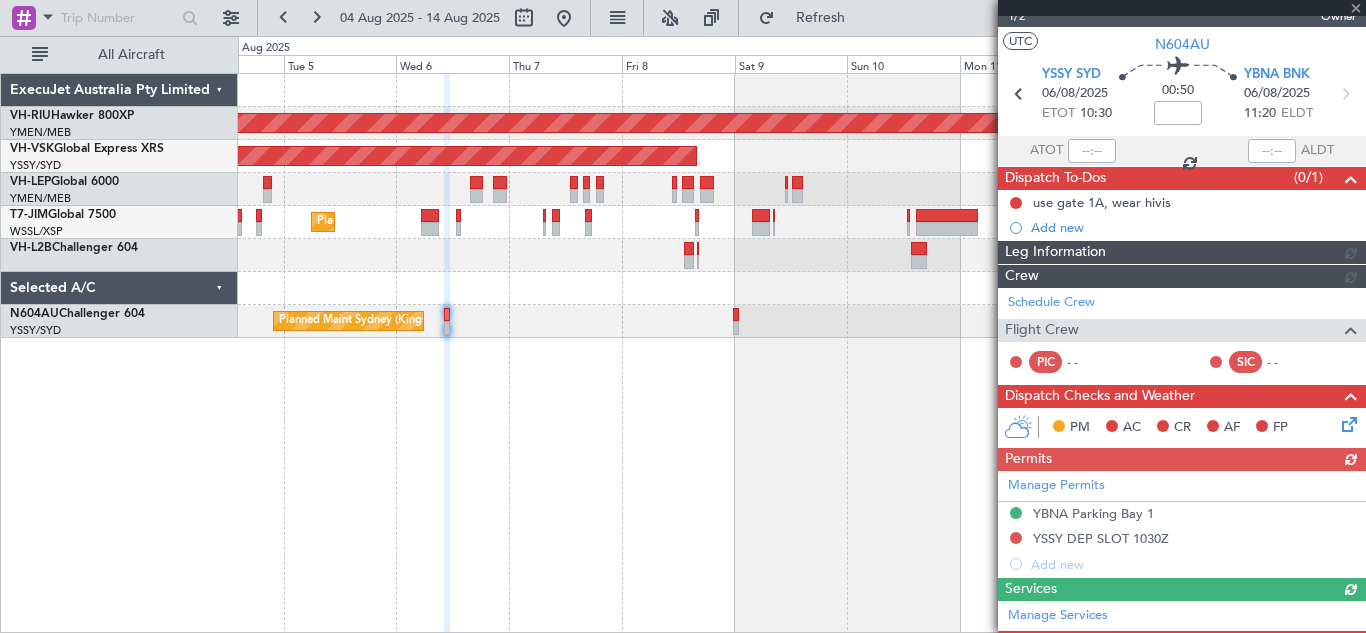 scroll, scrollTop: 390, scrollLeft: 0, axis: vertical 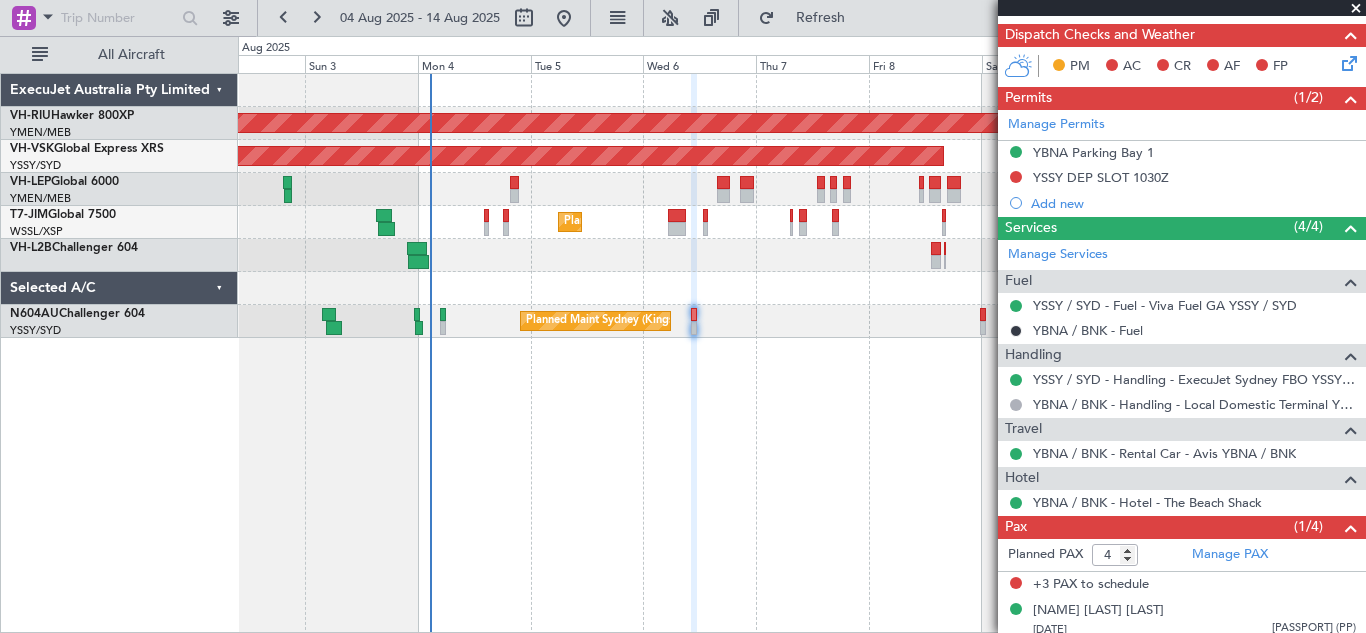 click 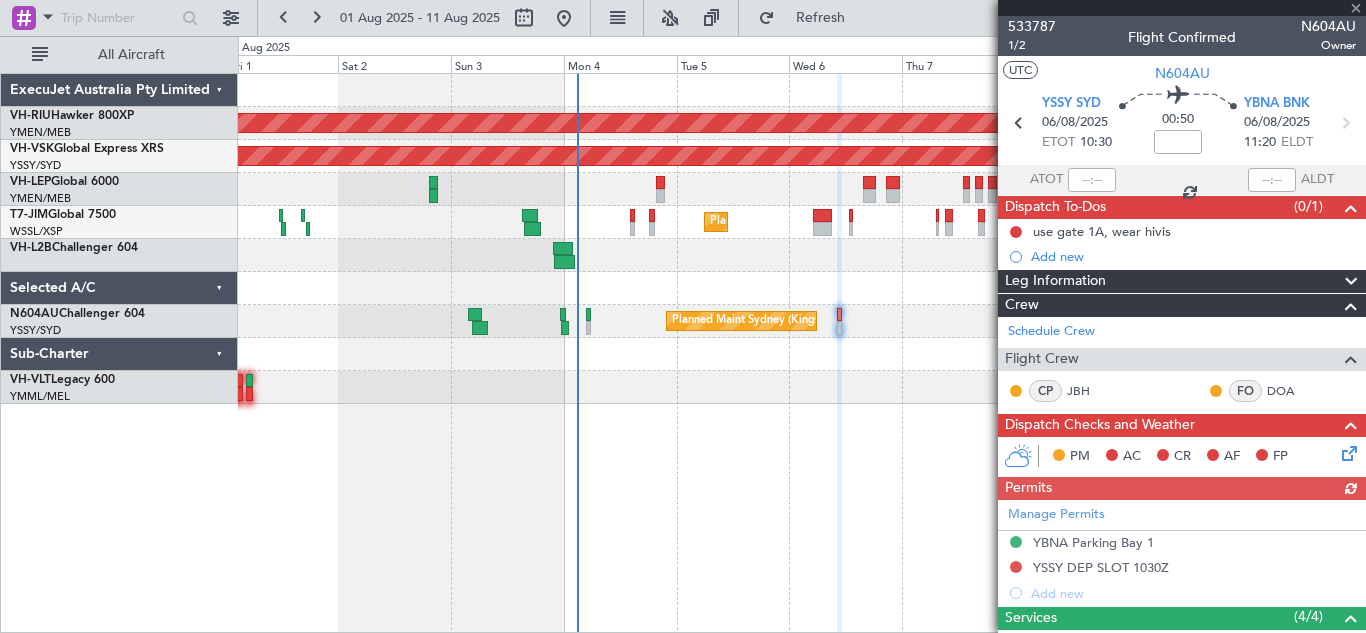 scroll, scrollTop: 0, scrollLeft: 0, axis: both 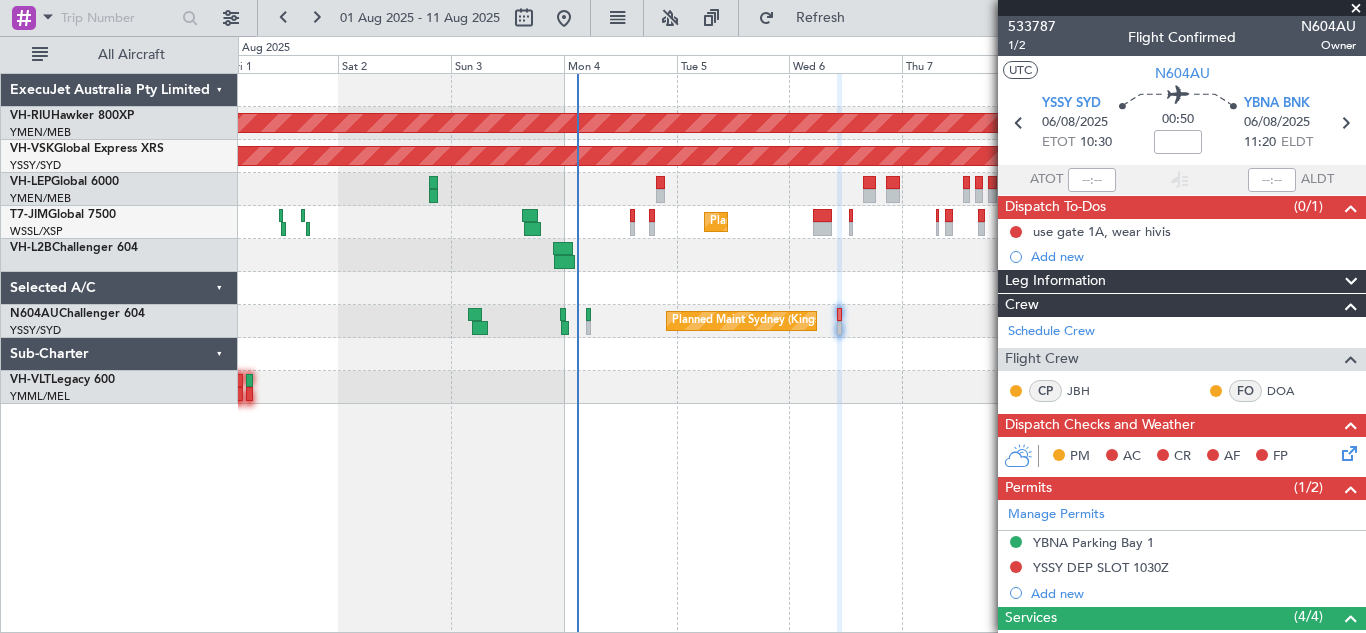 click at bounding box center [1356, 9] 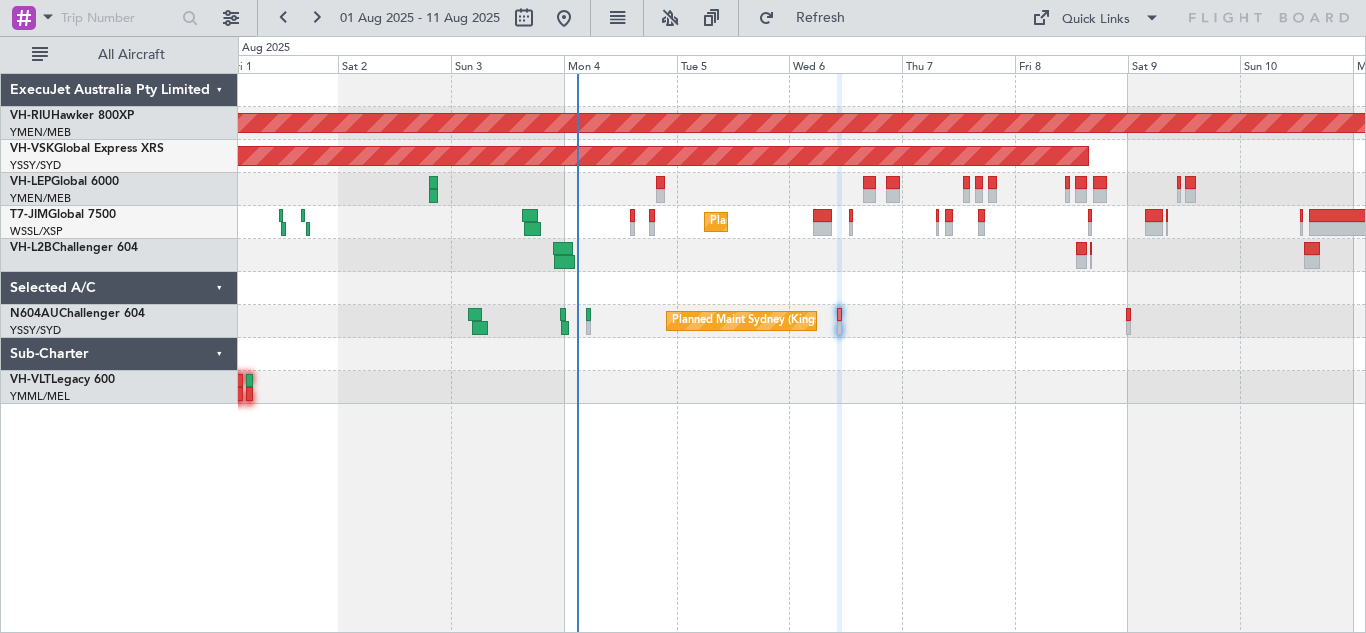 type on "0" 